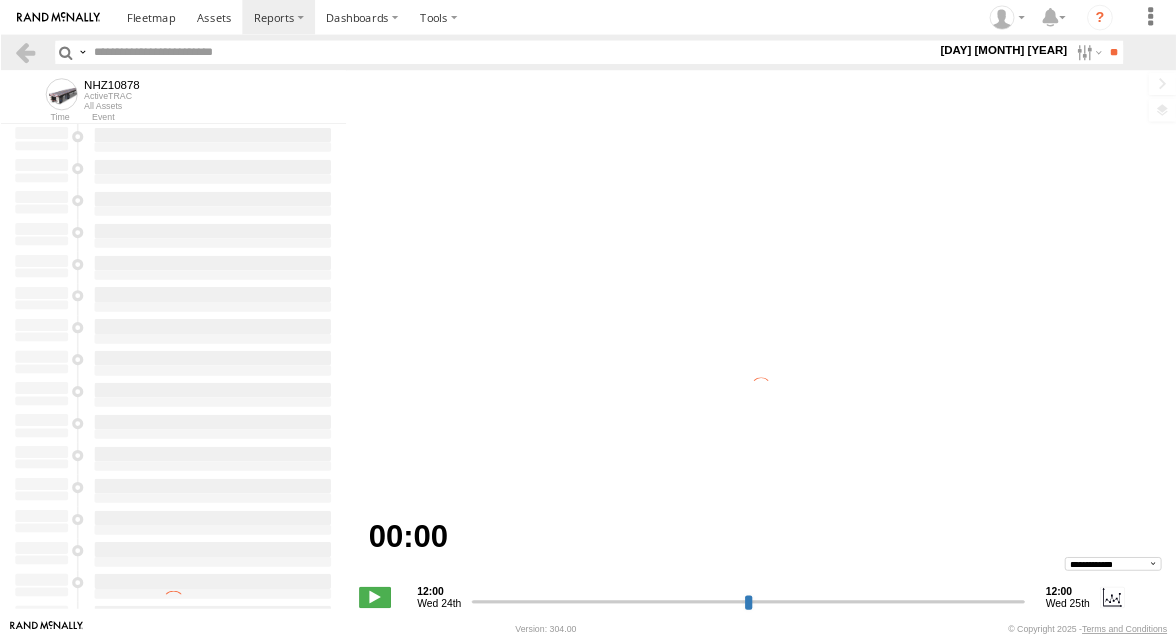 scroll, scrollTop: 0, scrollLeft: 0, axis: both 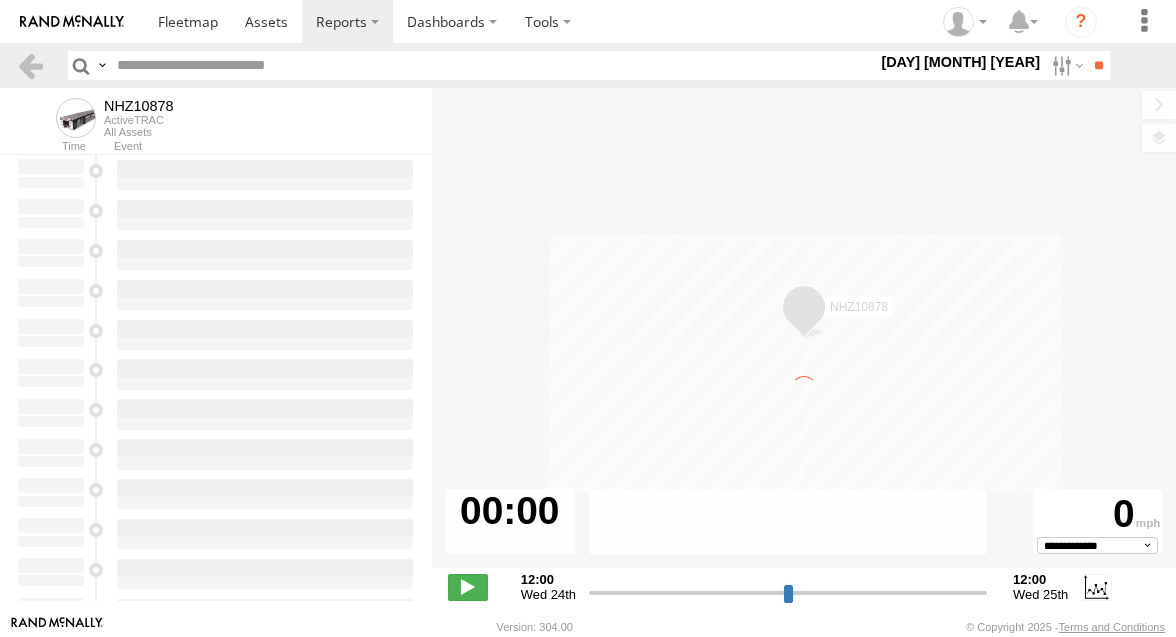 type on "**********" 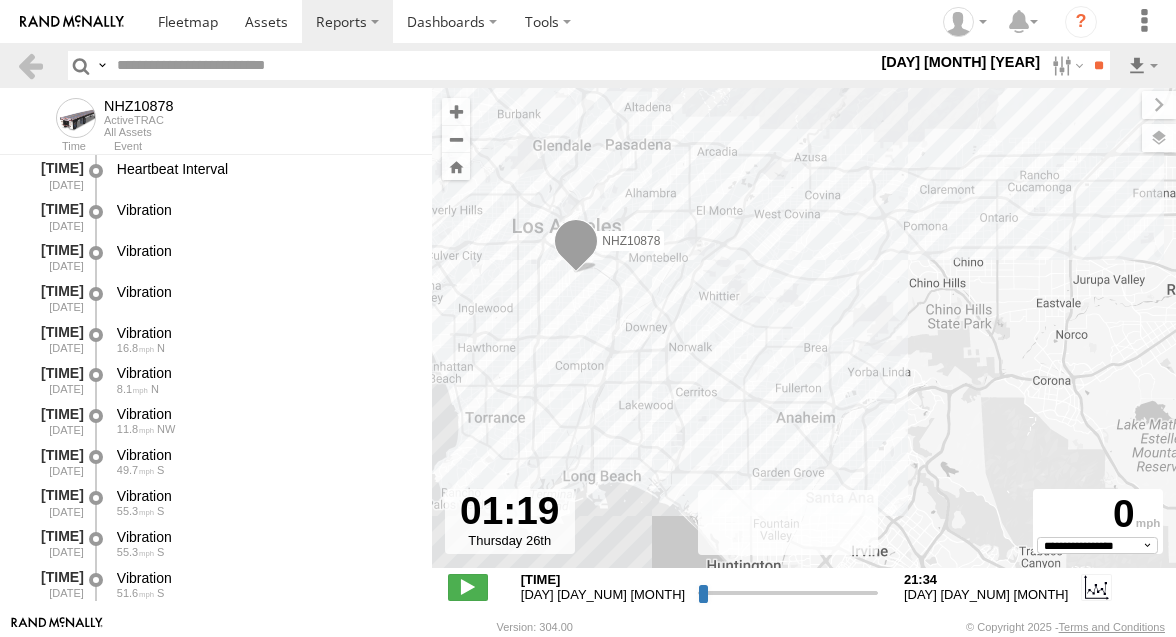 click at bounding box center (493, 65) 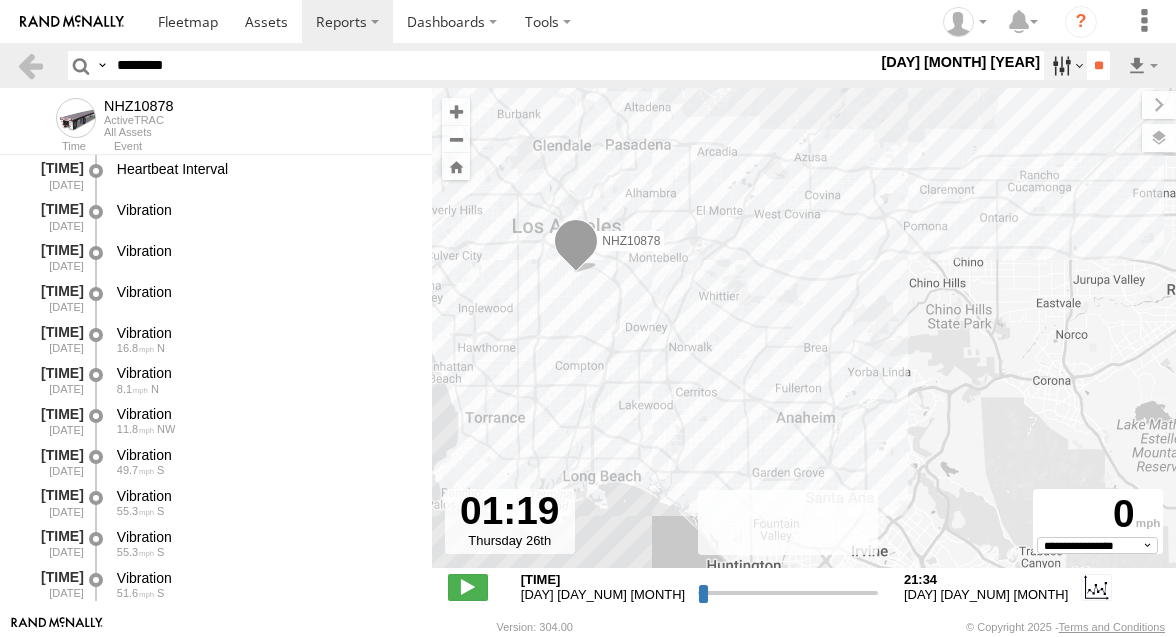 type on "********" 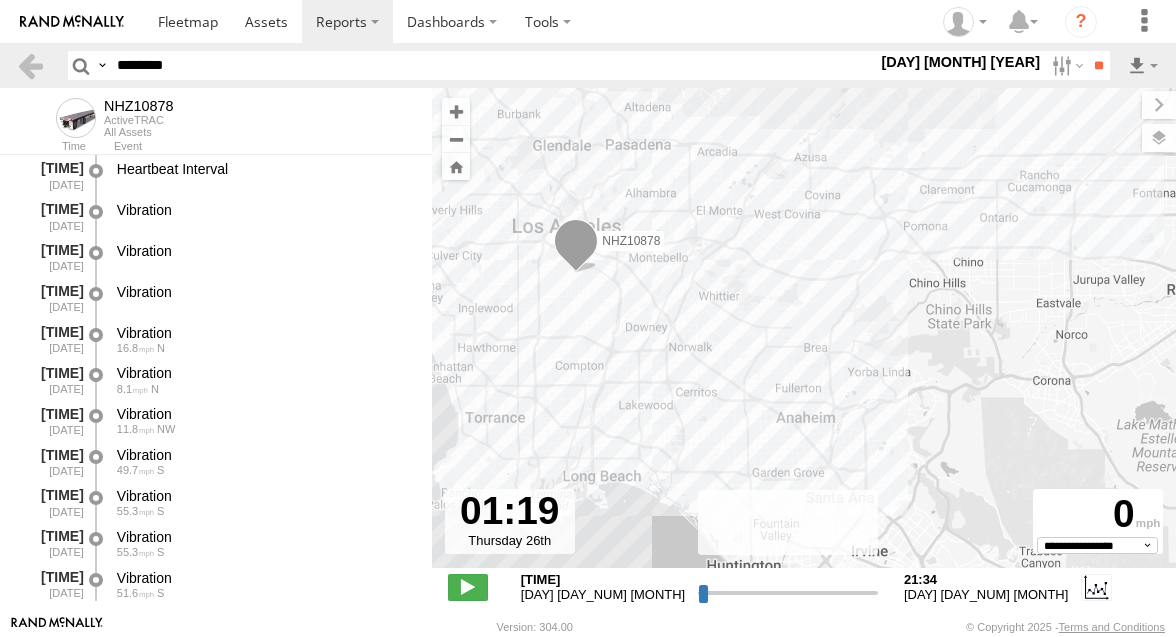 click on "26 Dec 24" at bounding box center [960, 62] 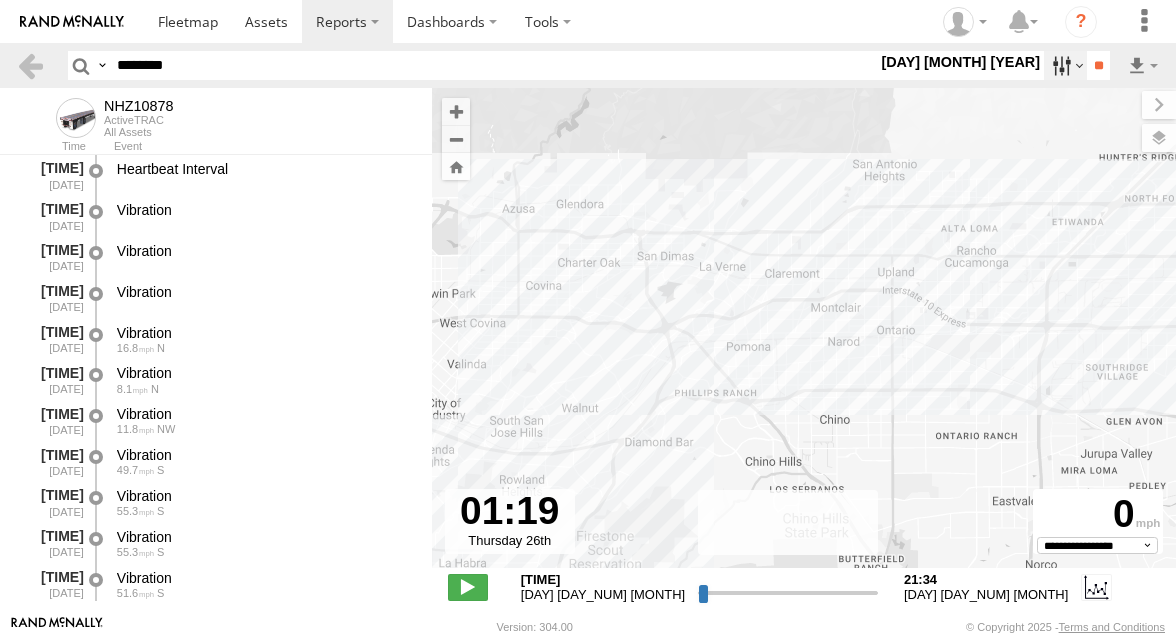 click at bounding box center (1065, 65) 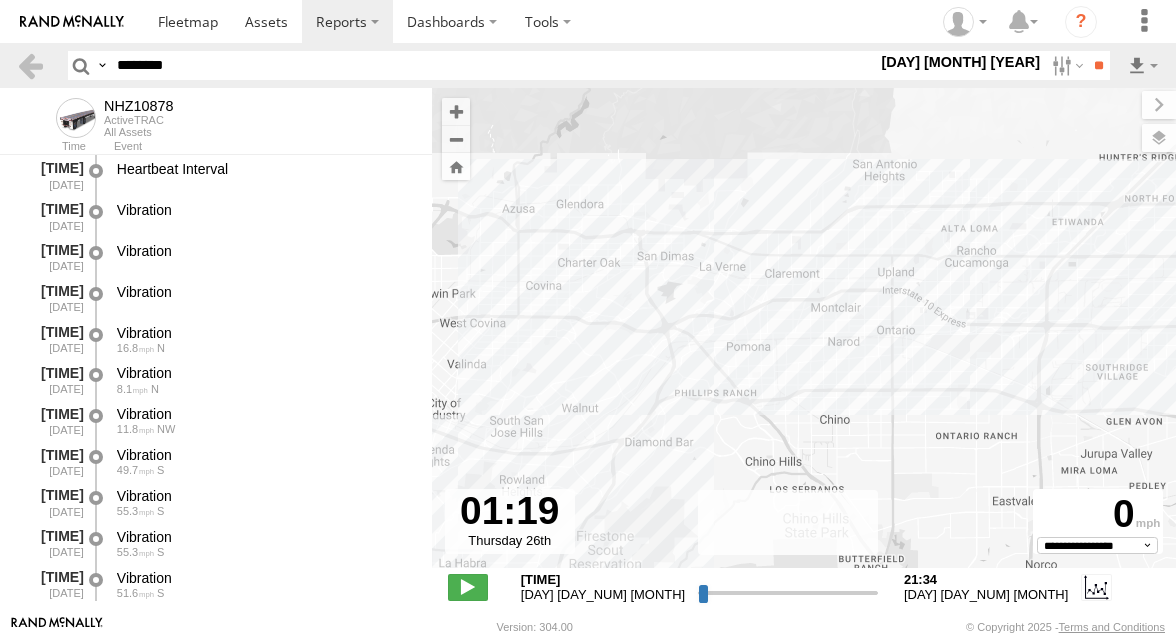 click at bounding box center (0, 0) 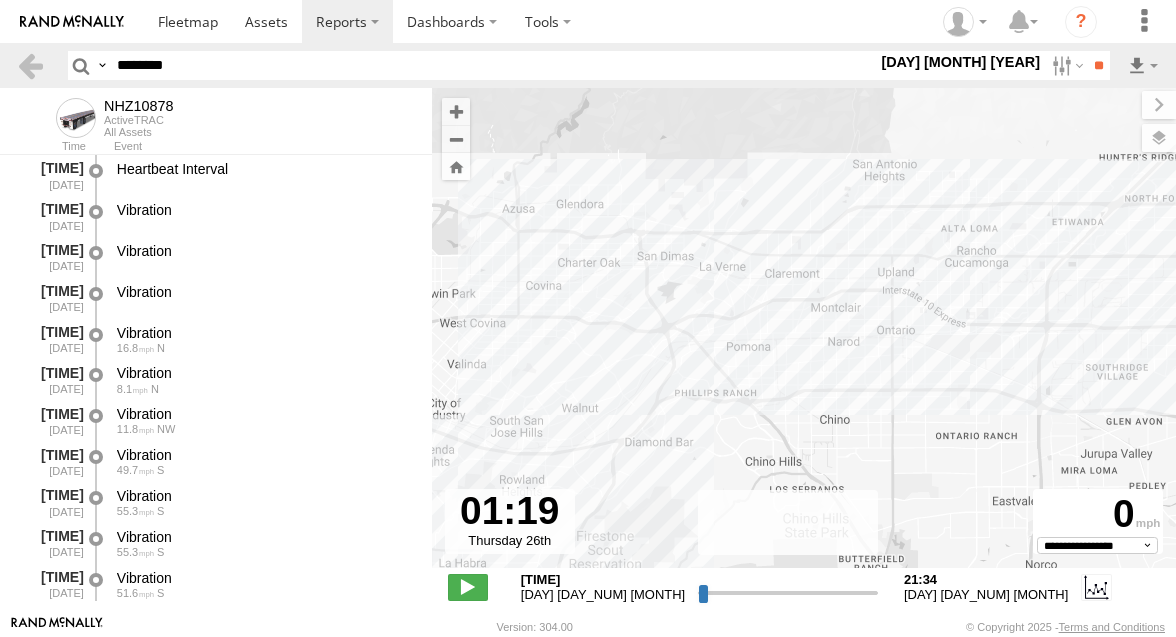 click at bounding box center (0, 0) 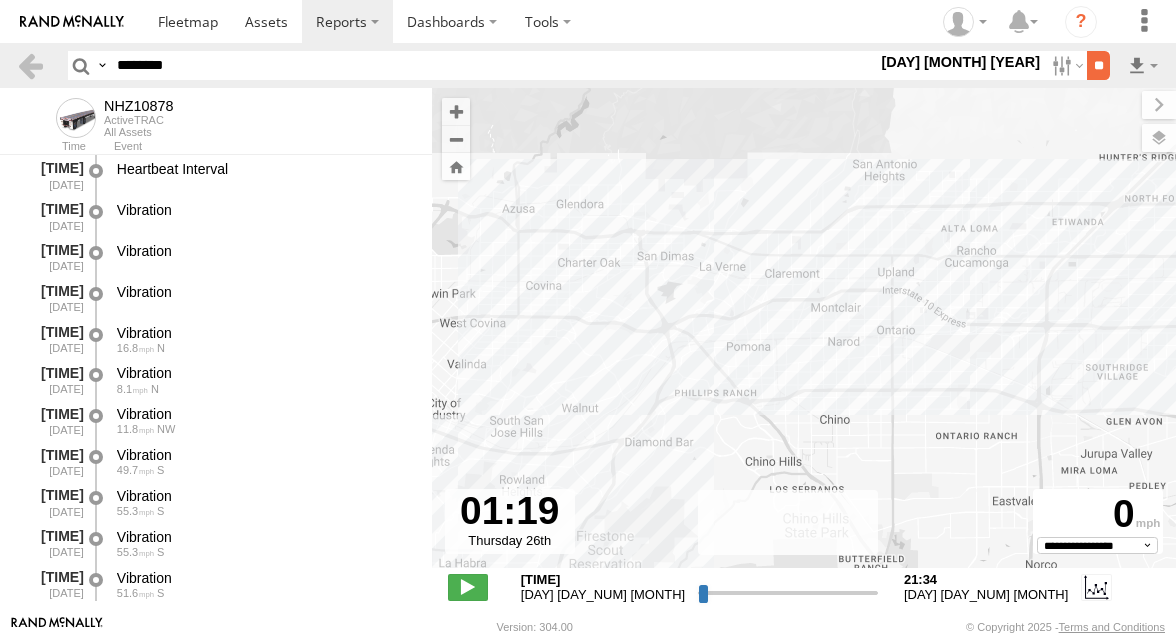 click on "**" at bounding box center [1098, 65] 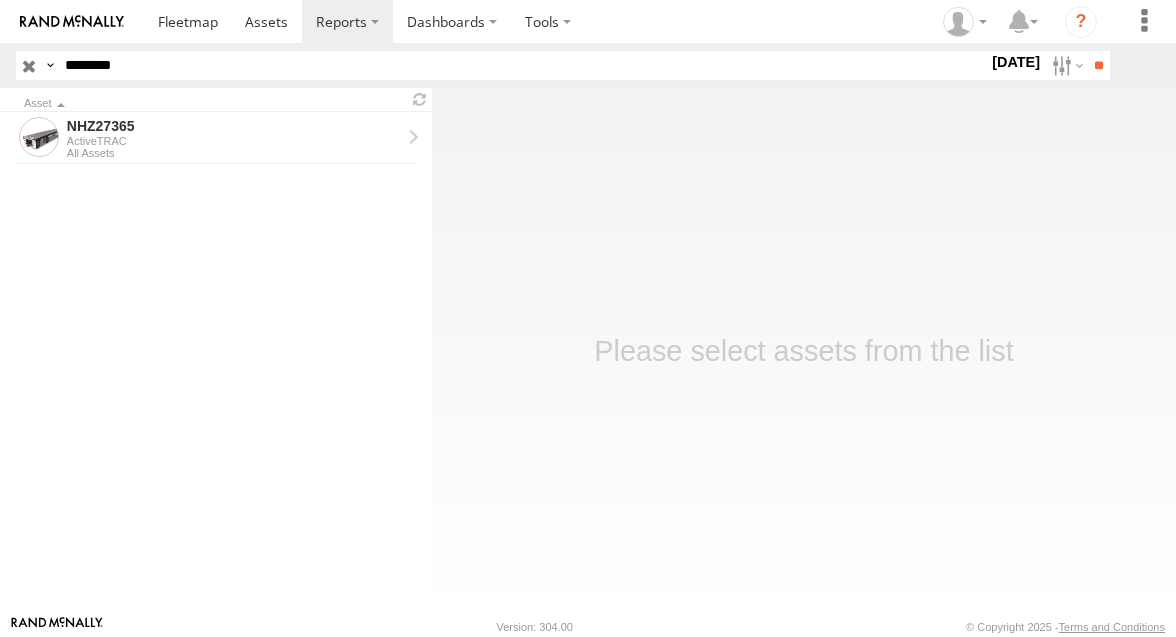 scroll, scrollTop: 0, scrollLeft: 0, axis: both 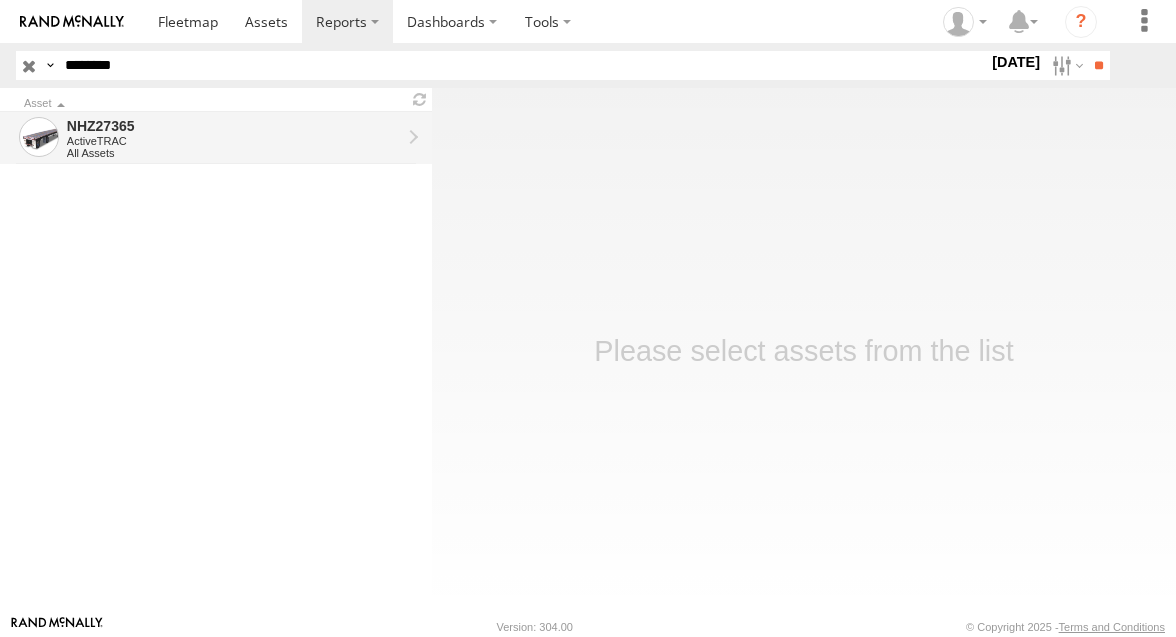 click on "All Assets" at bounding box center [234, 153] 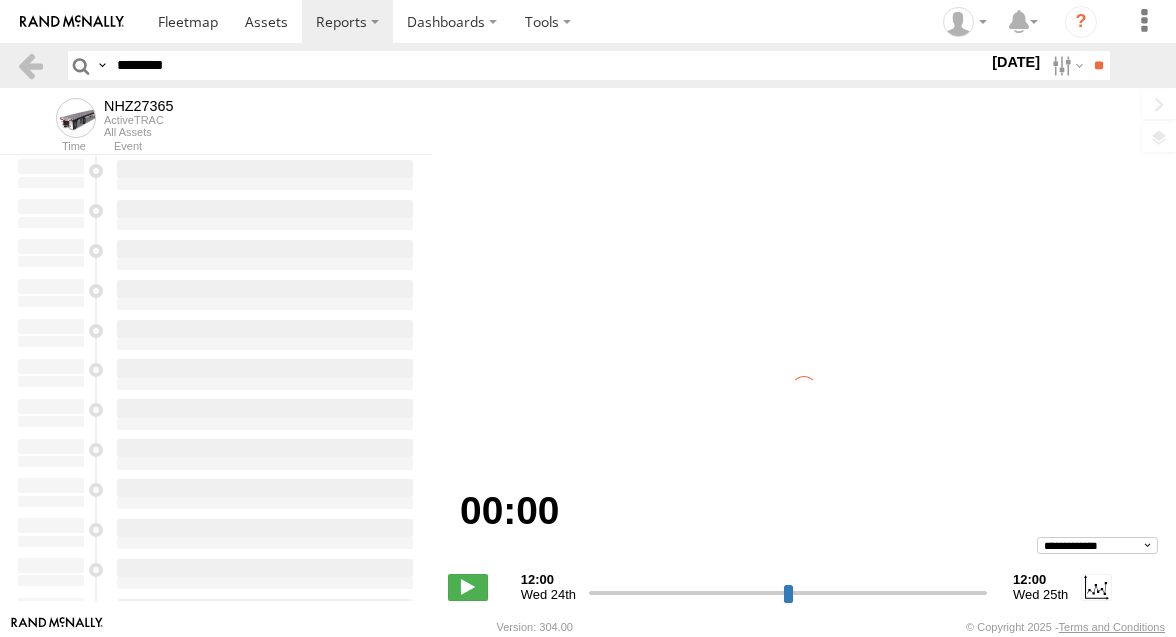 scroll, scrollTop: 0, scrollLeft: 0, axis: both 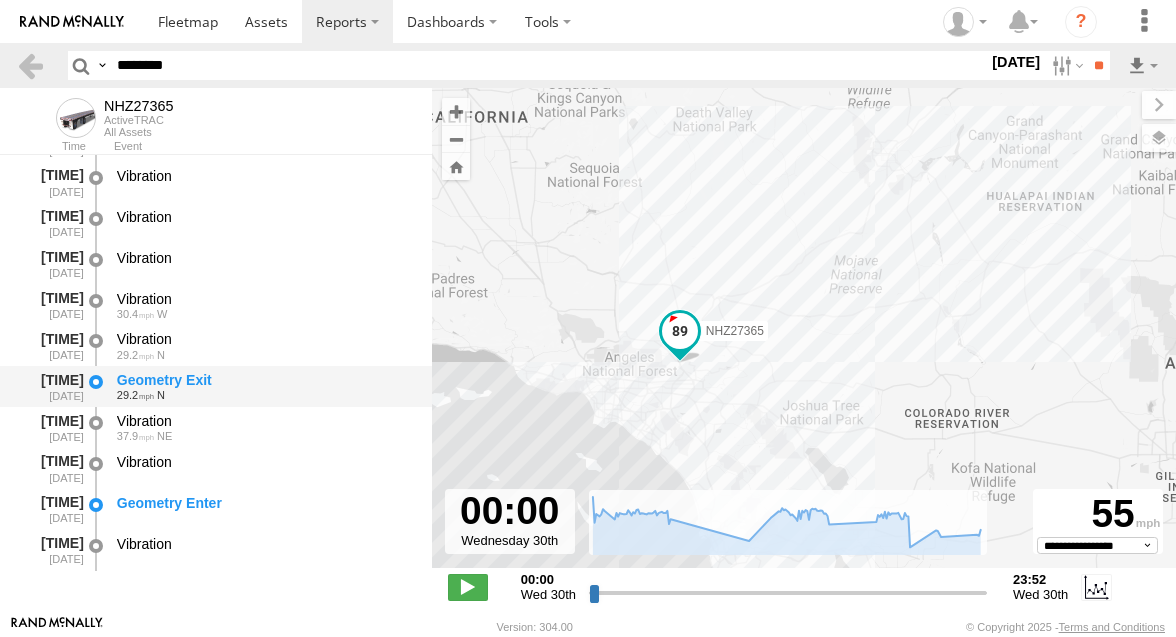click on "Geometry Exit
29.2
N" at bounding box center (265, 386) 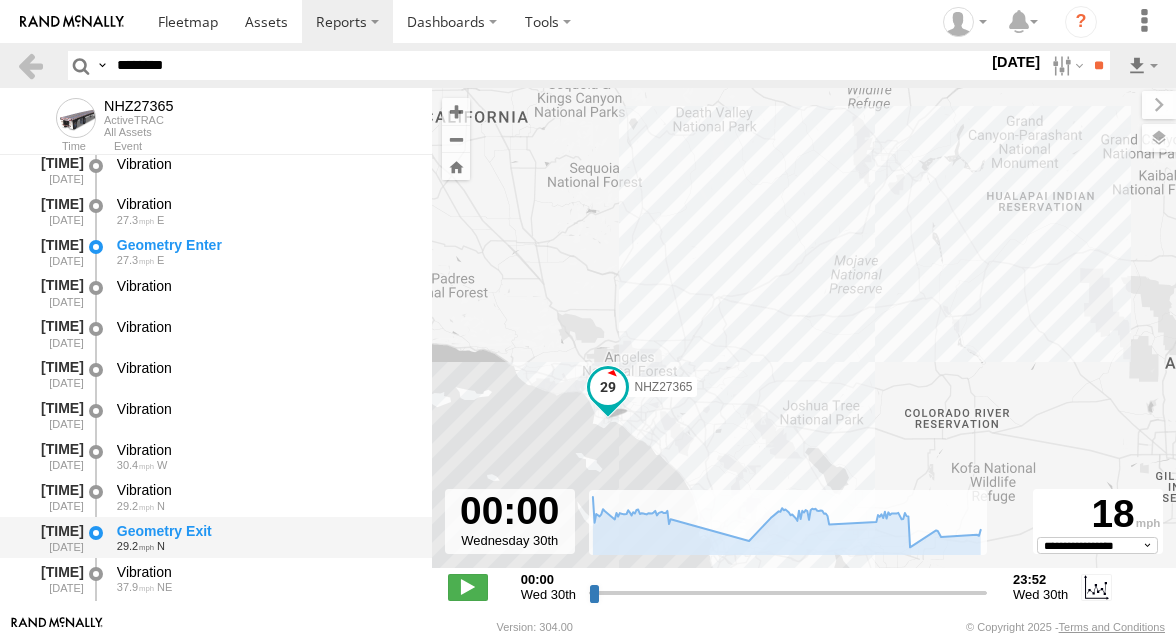 scroll, scrollTop: 4531, scrollLeft: 0, axis: vertical 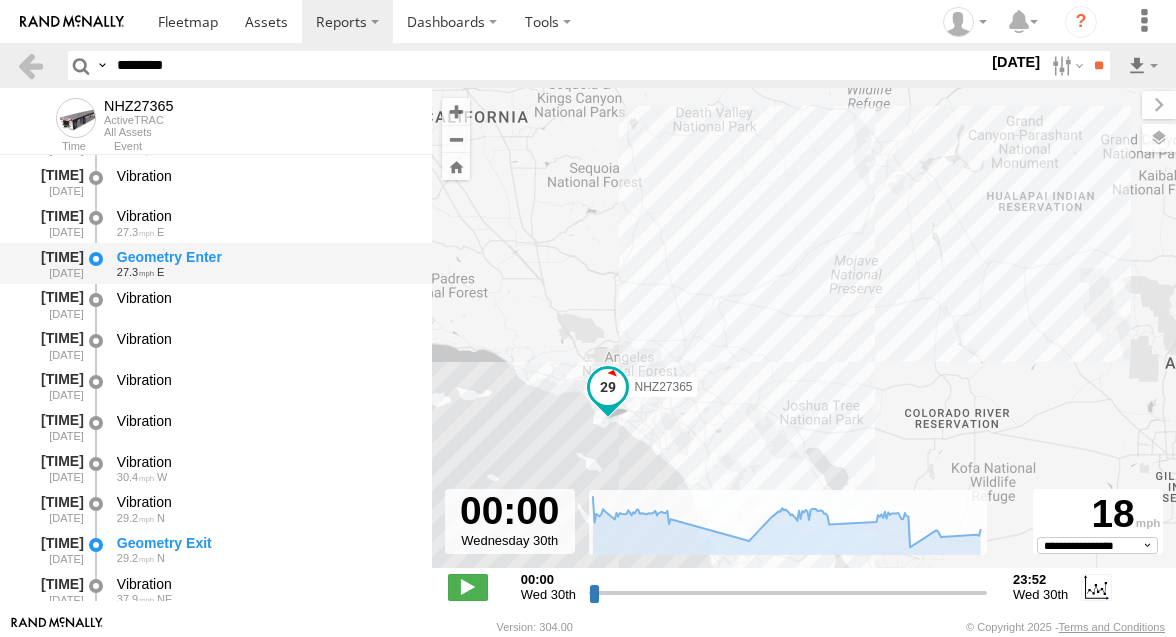 click on "Geometry Enter" at bounding box center (265, 257) 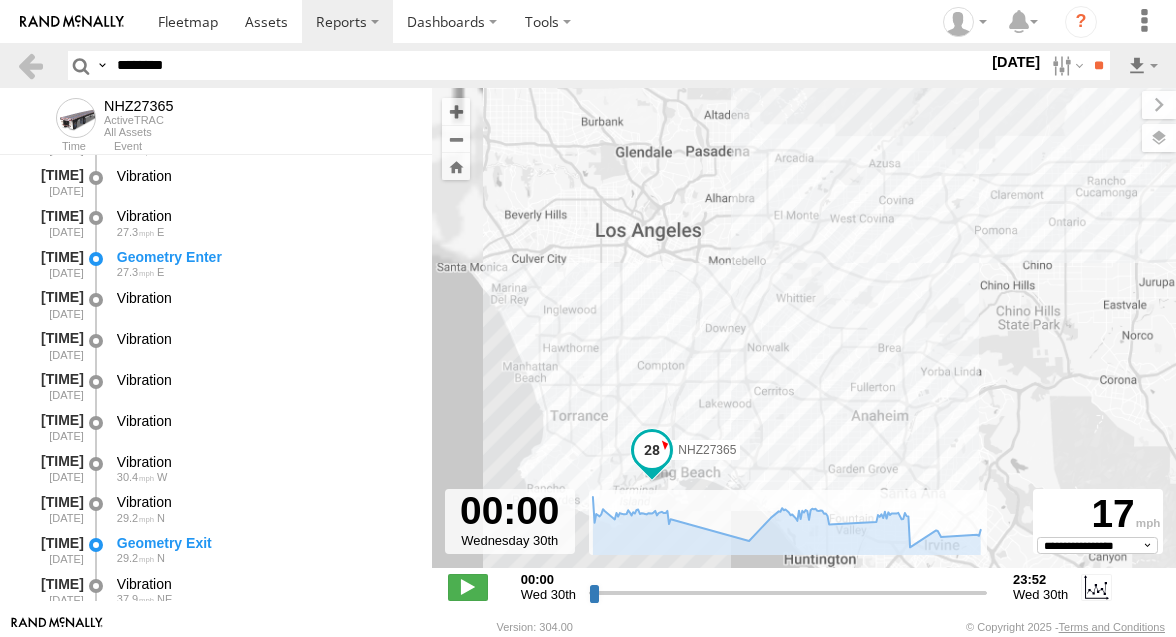 drag, startPoint x: 603, startPoint y: 394, endPoint x: 603, endPoint y: 240, distance: 154 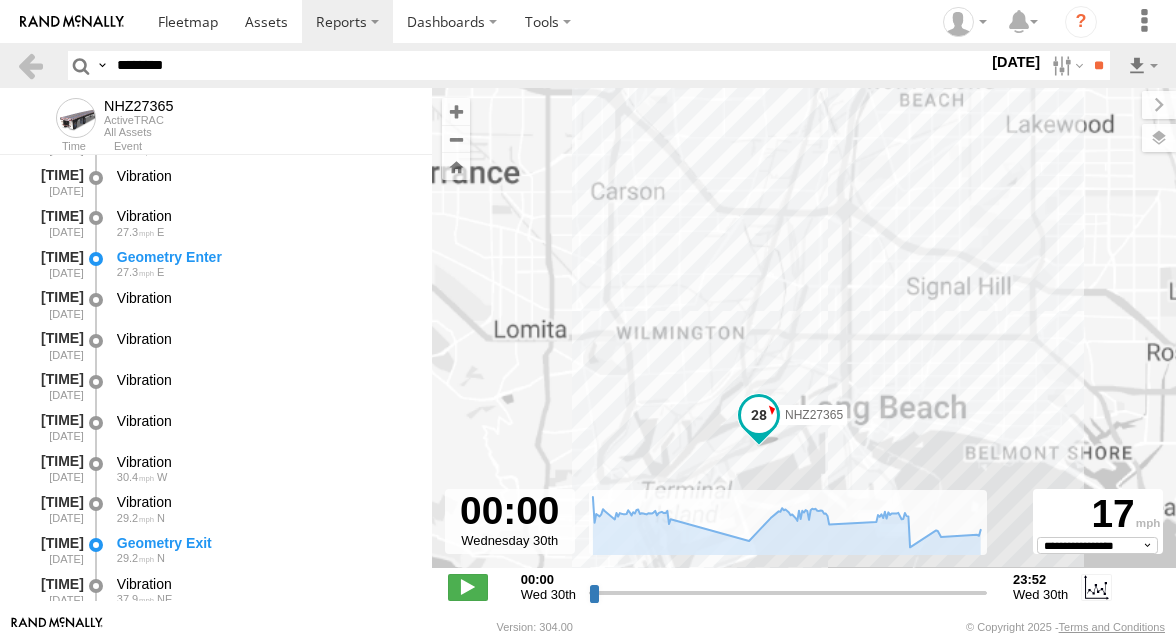 drag, startPoint x: 610, startPoint y: 258, endPoint x: 591, endPoint y: 211, distance: 50.695168 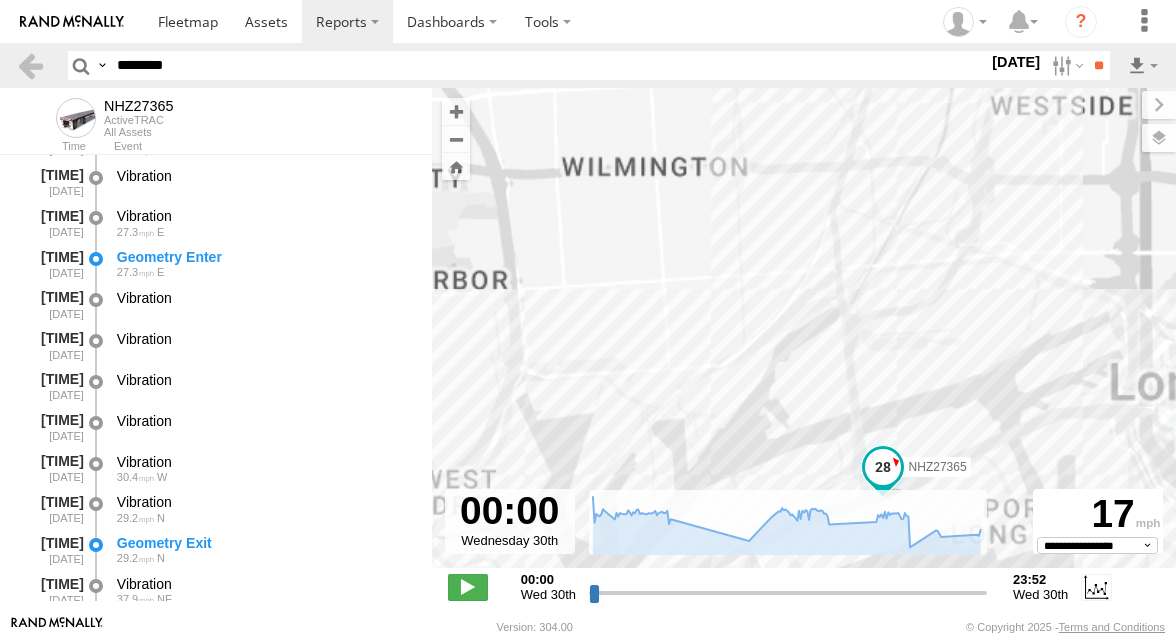 drag, startPoint x: 591, startPoint y: 211, endPoint x: 509, endPoint y: 83, distance: 152.01315 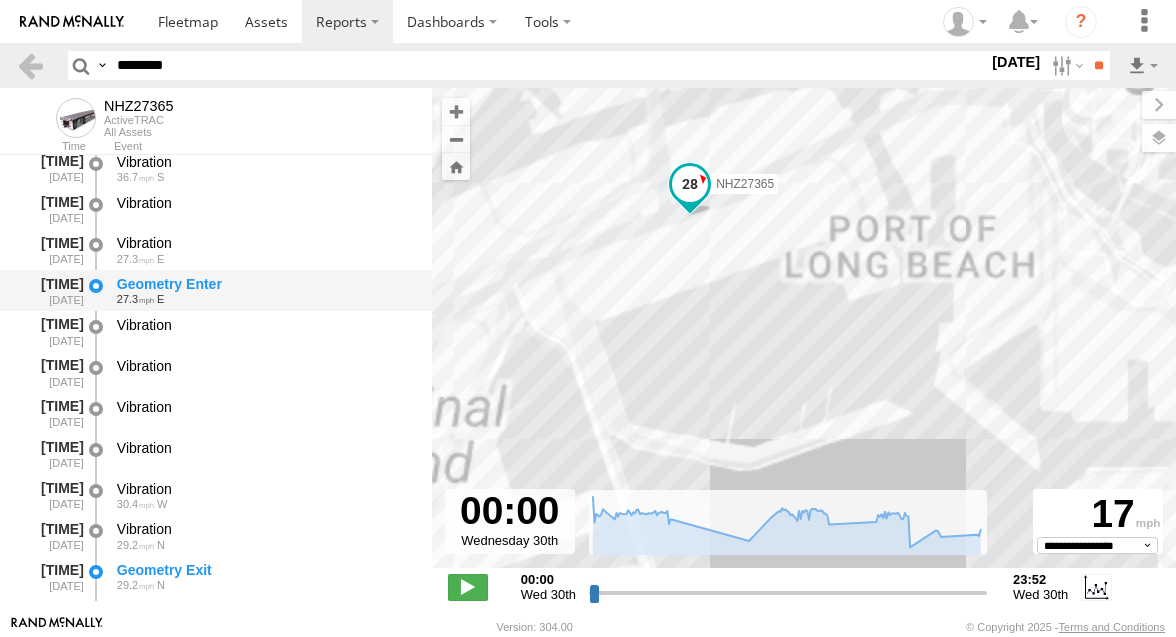 scroll, scrollTop: 4499, scrollLeft: 0, axis: vertical 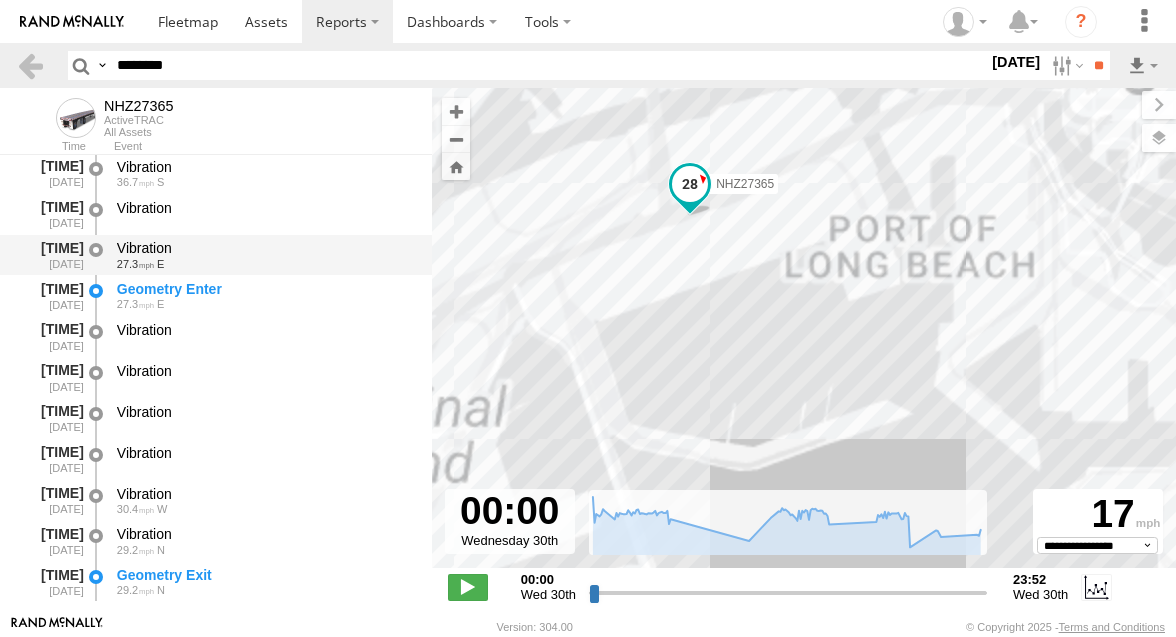 click on "Vibration" at bounding box center (265, 248) 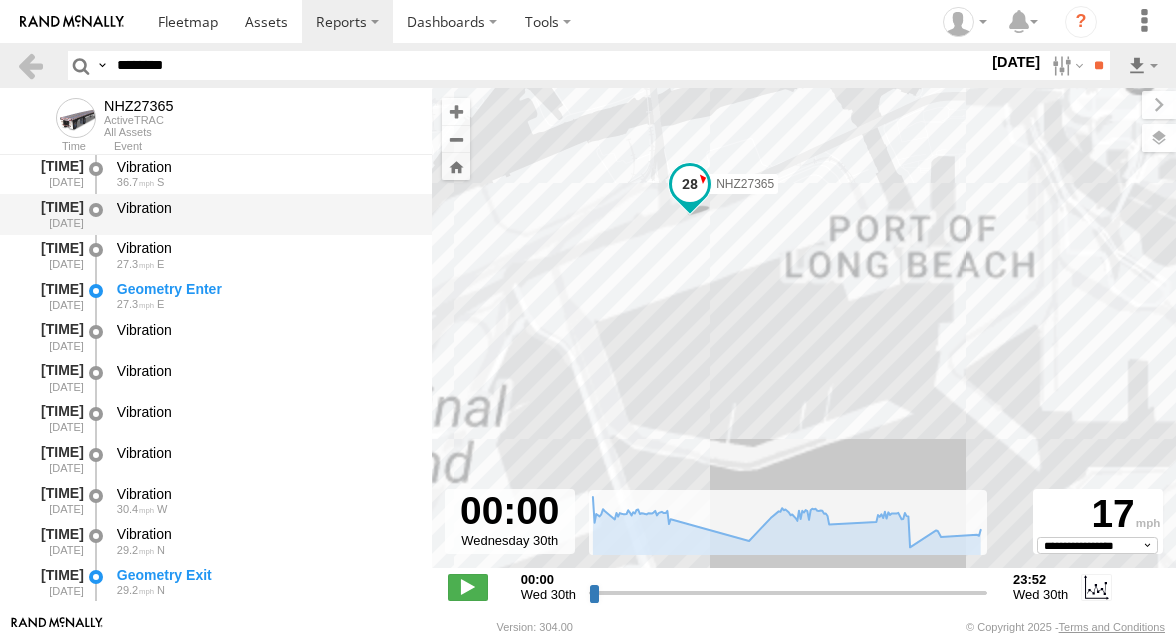 click on "Vibration" at bounding box center (265, 214) 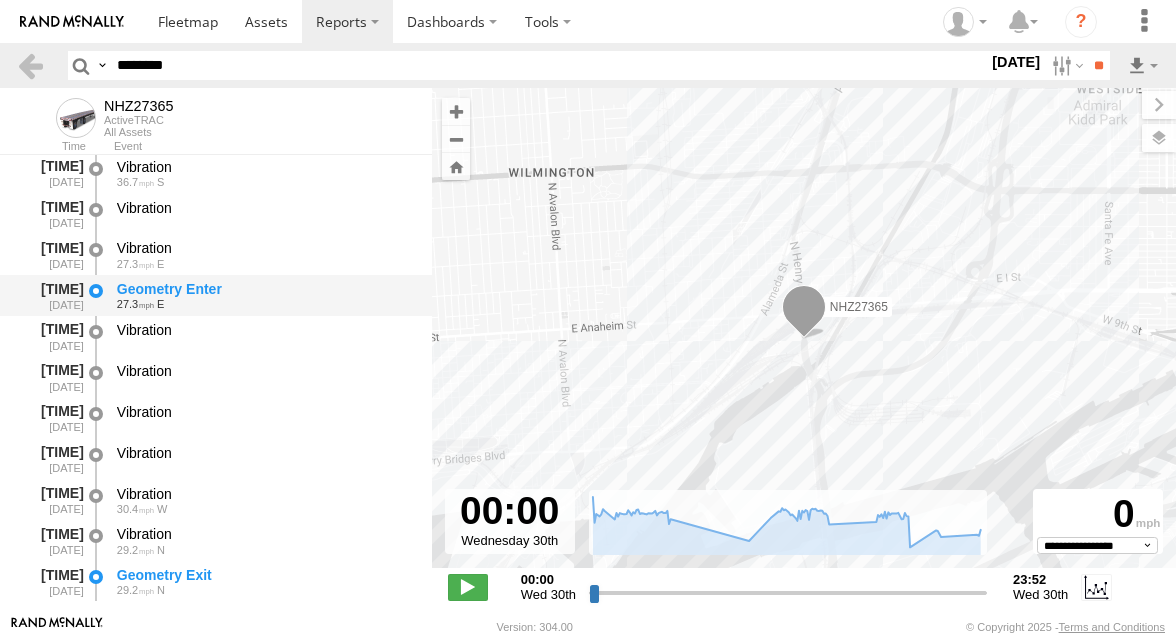 click on "Geometry Enter" at bounding box center (265, 289) 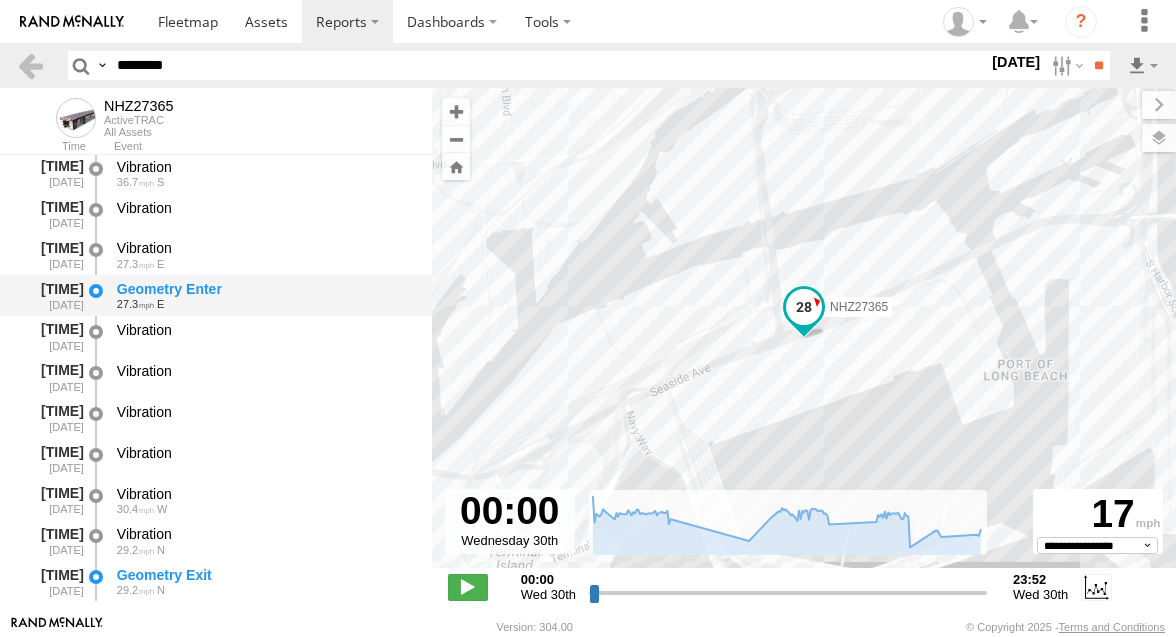 click on "Geometry Enter" at bounding box center (265, 289) 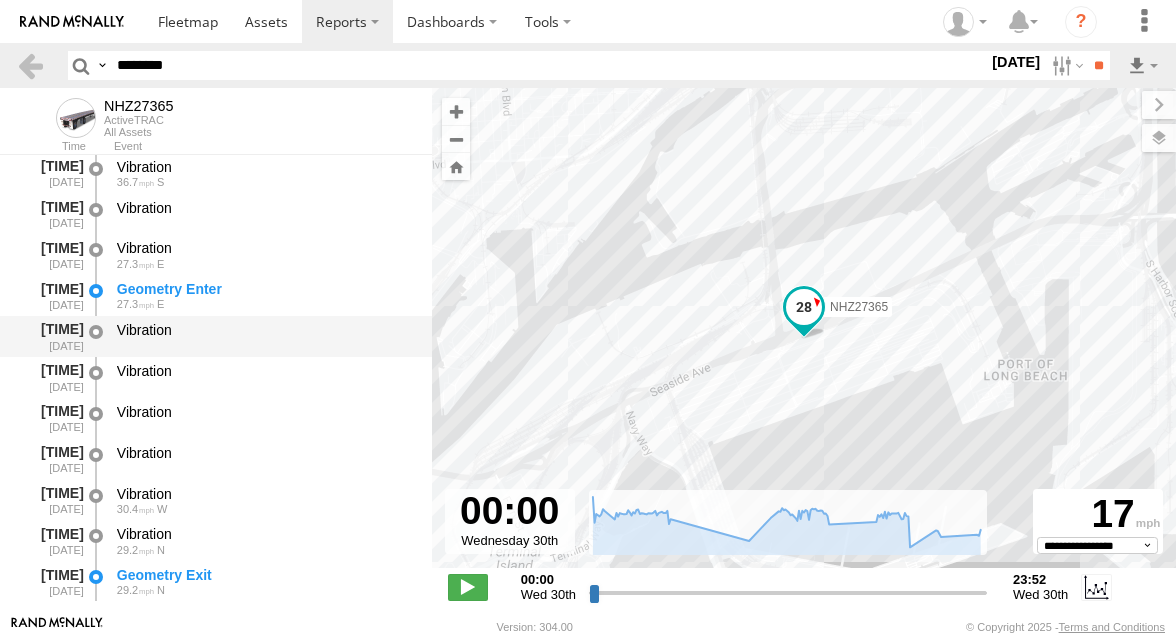 click on "Vibration" at bounding box center (265, 336) 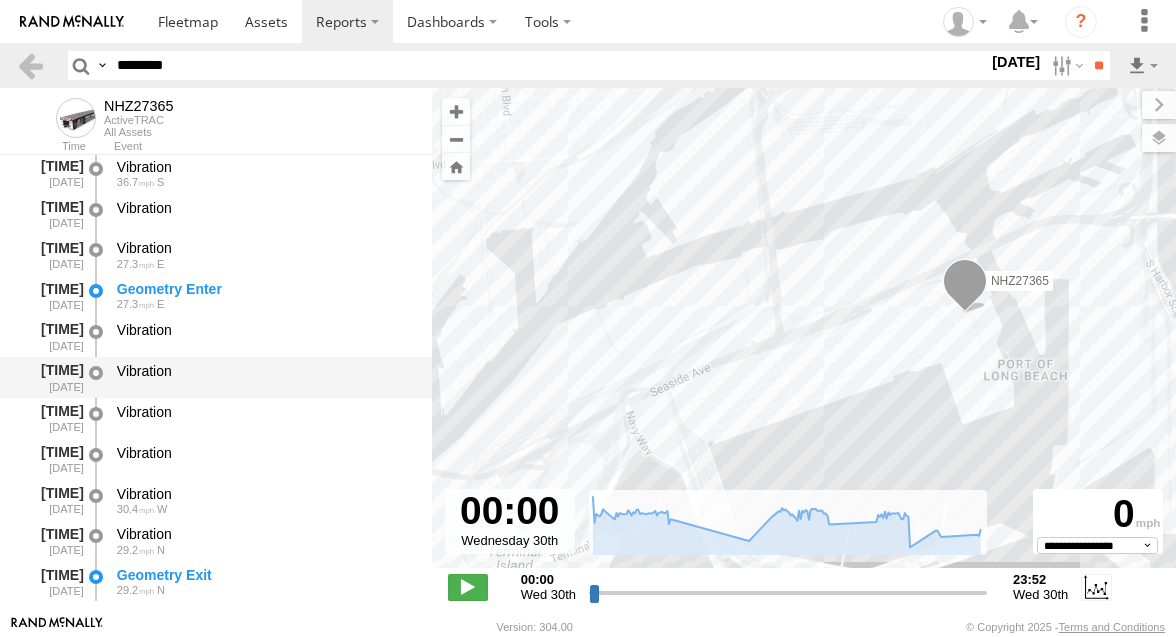 click on "Vibration" at bounding box center [265, 371] 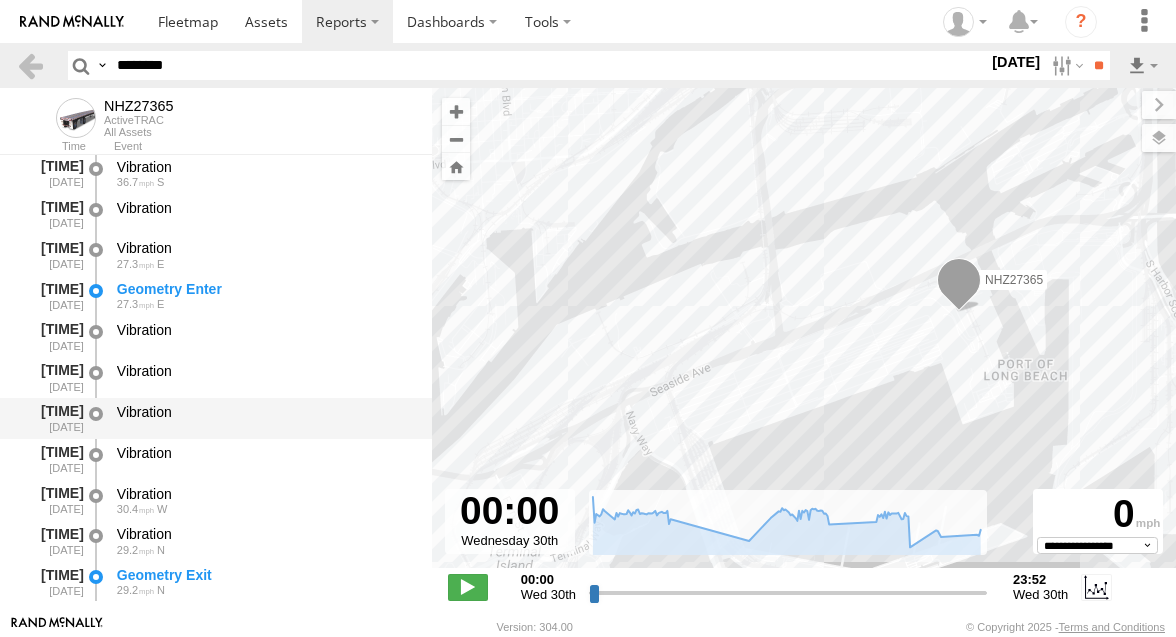 click on "Vibration" at bounding box center (265, 418) 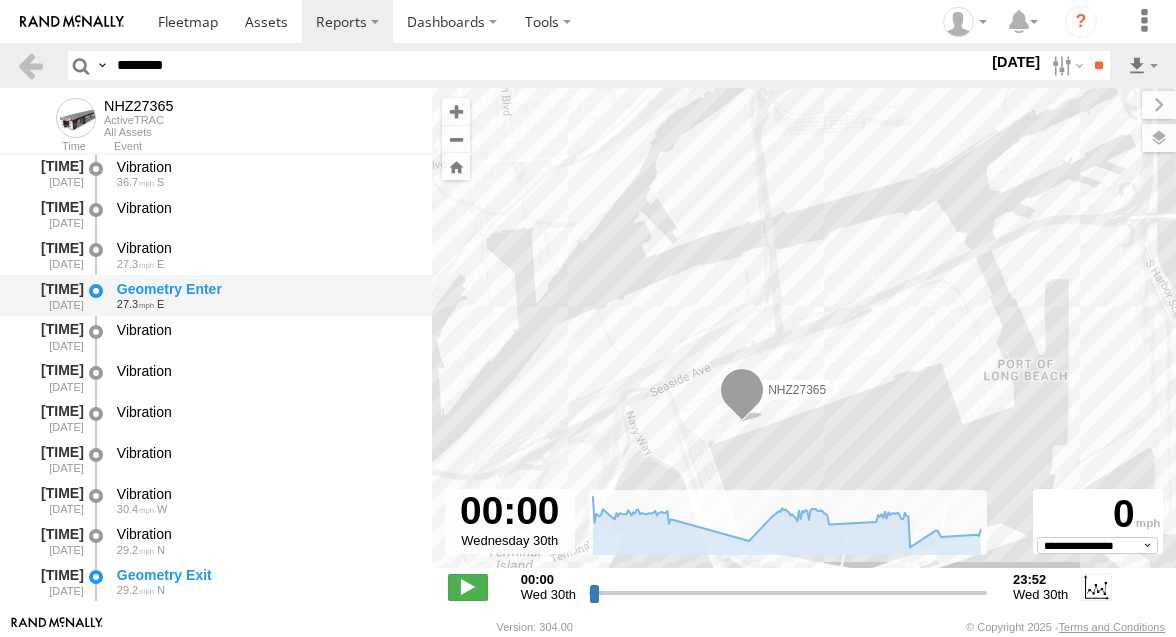 click on "Geometry Enter
27.3
E" at bounding box center [265, 295] 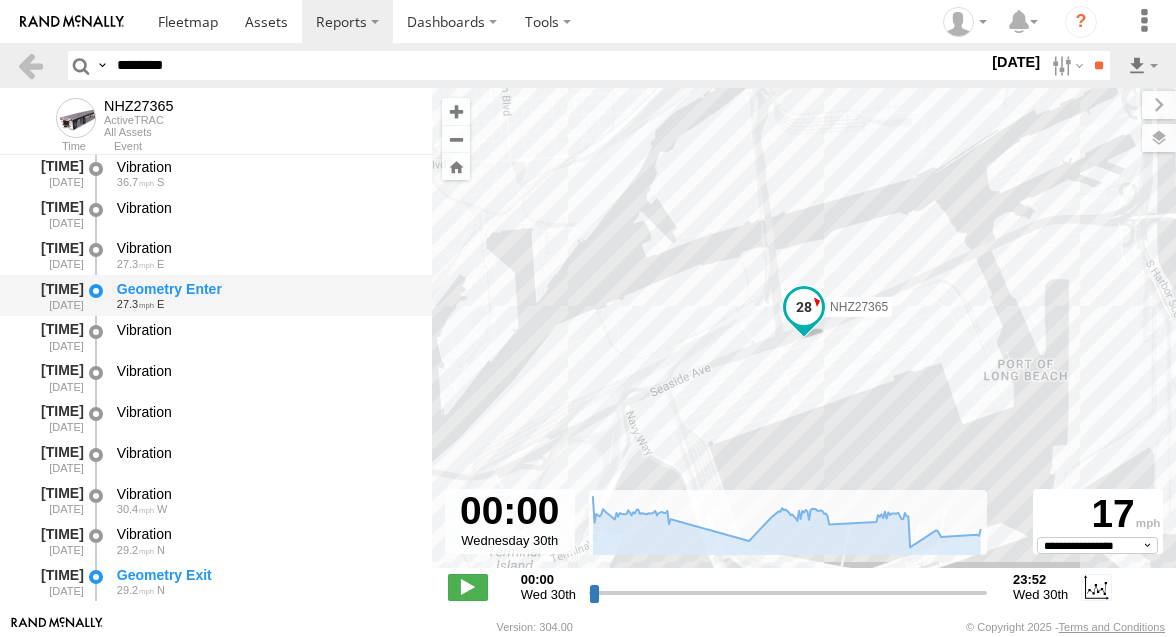 click on "Geometry Enter" at bounding box center [265, 289] 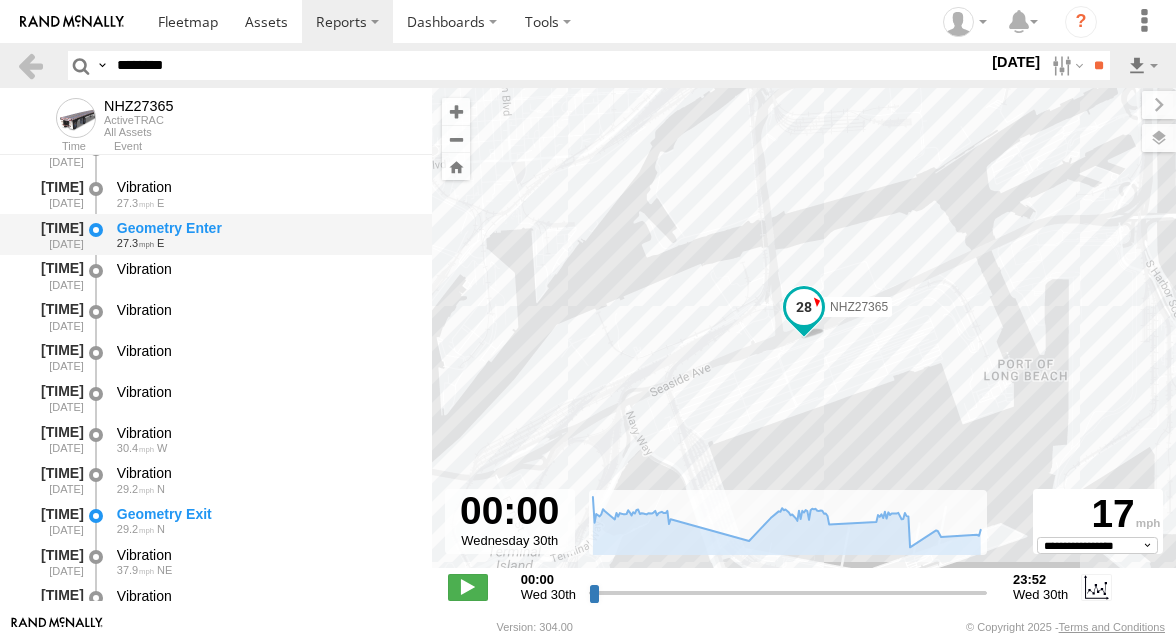 scroll, scrollTop: 4568, scrollLeft: 0, axis: vertical 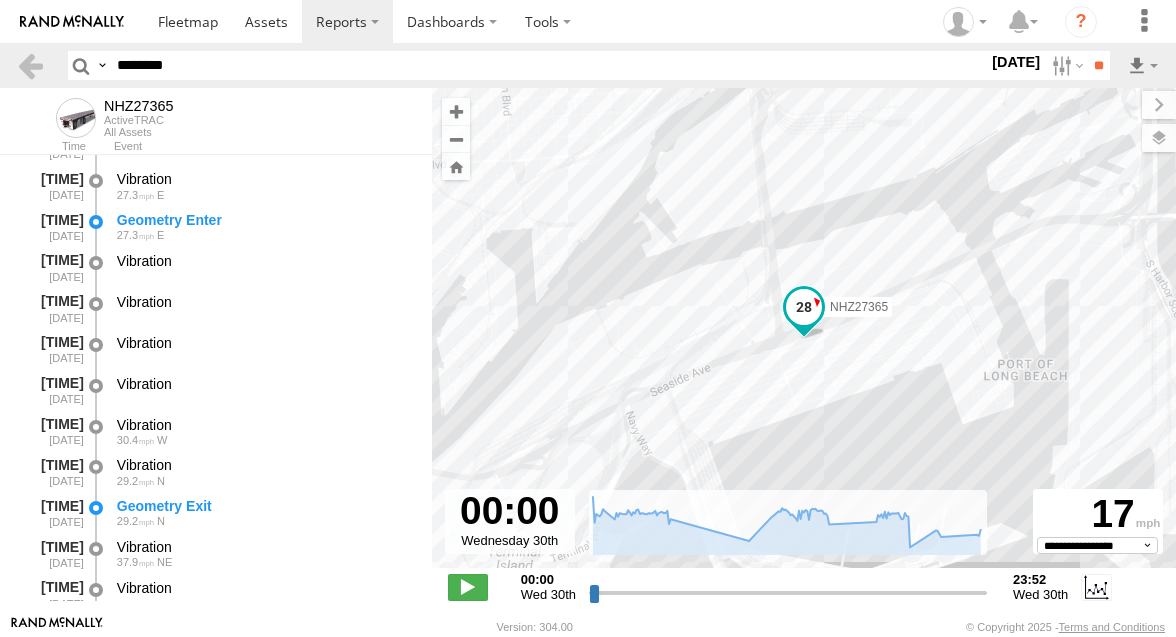 click on "NHZ27365" at bounding box center (804, 338) 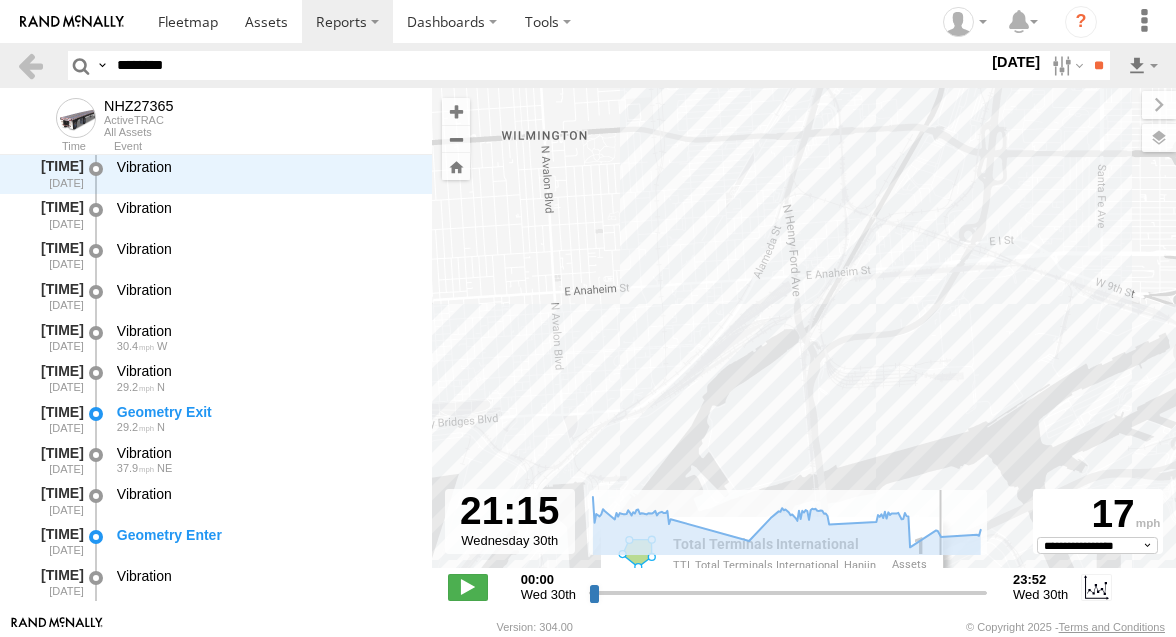 scroll, scrollTop: 4662, scrollLeft: 0, axis: vertical 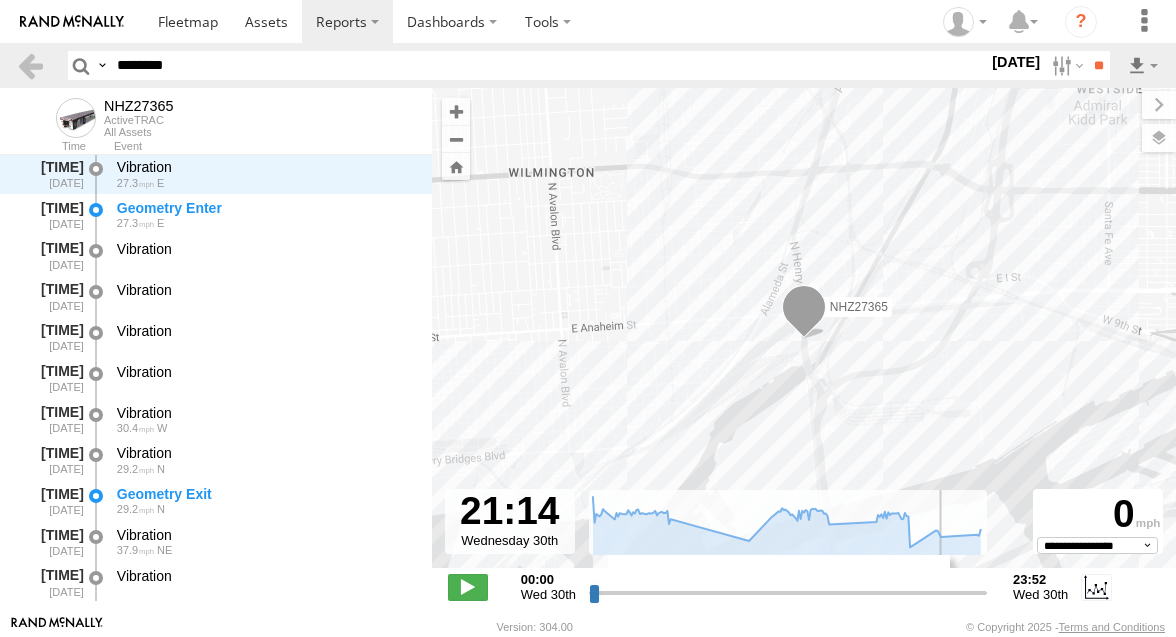 drag, startPoint x: 594, startPoint y: 595, endPoint x: 938, endPoint y: 575, distance: 344.5809 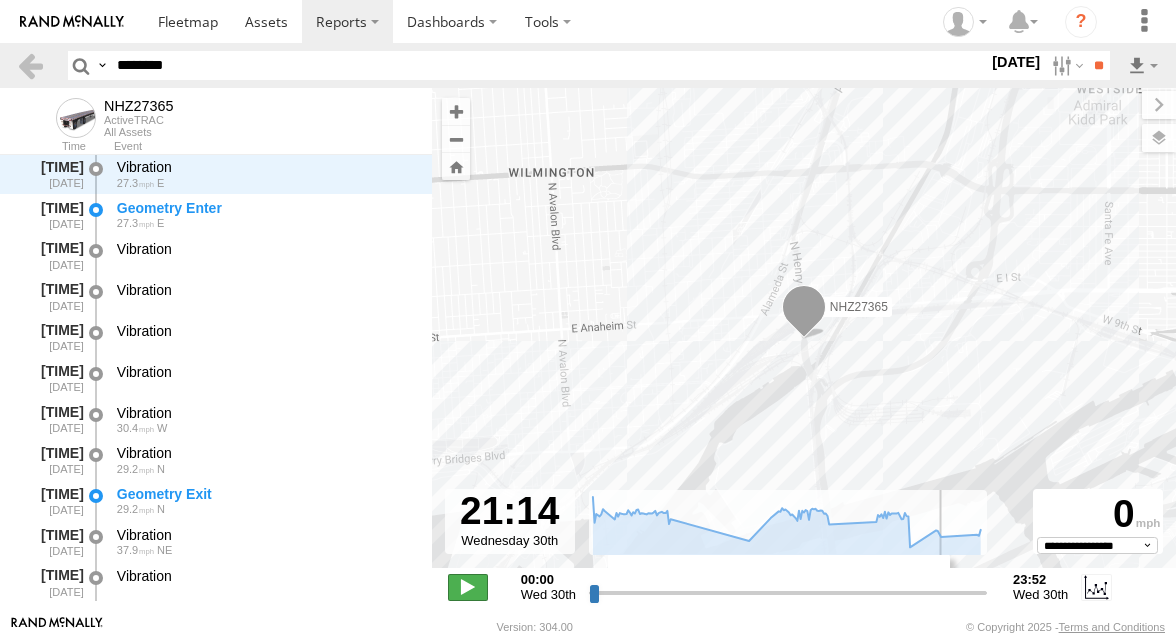 click at bounding box center (468, 587) 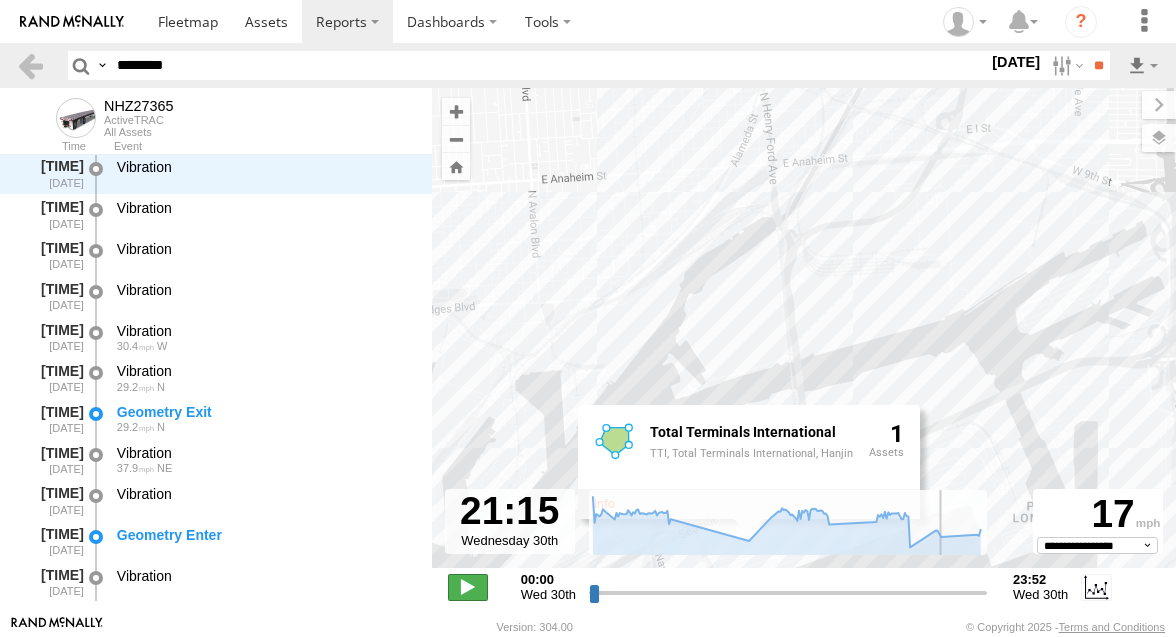 scroll, scrollTop: 4662, scrollLeft: 0, axis: vertical 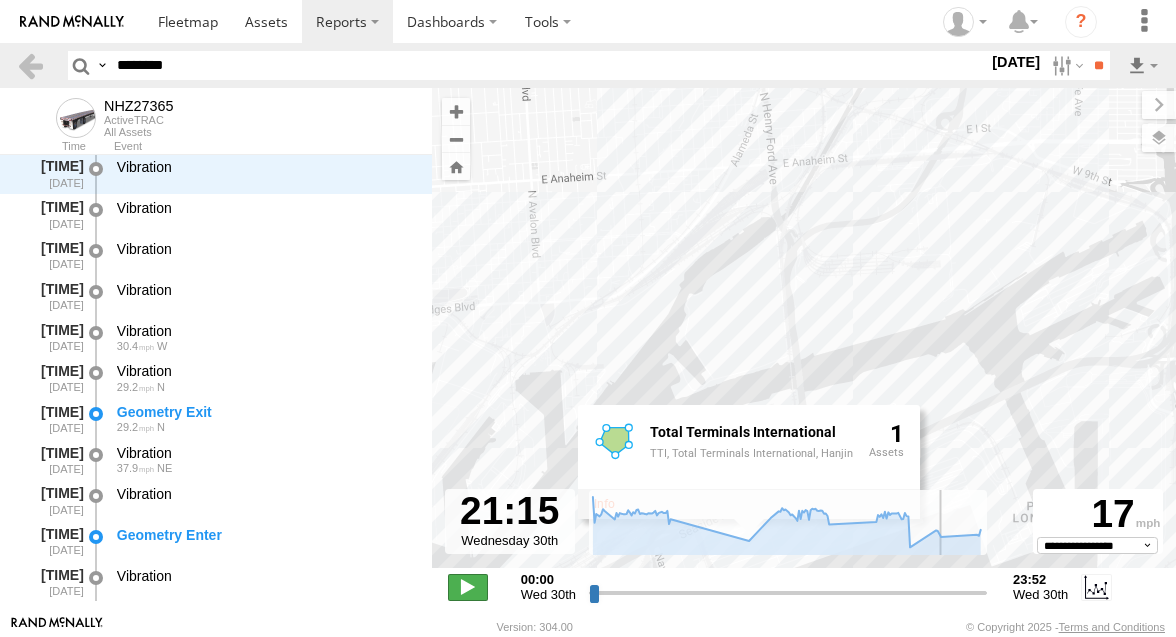 click at bounding box center [468, 587] 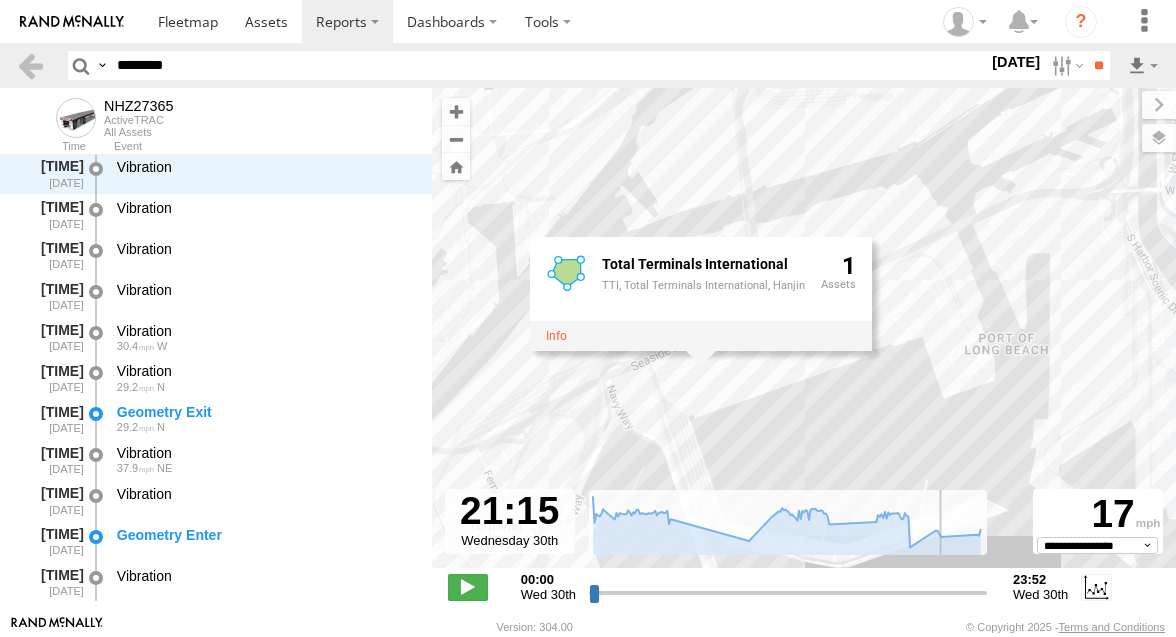 drag, startPoint x: 747, startPoint y: 395, endPoint x: 700, endPoint y: 347, distance: 67.17886 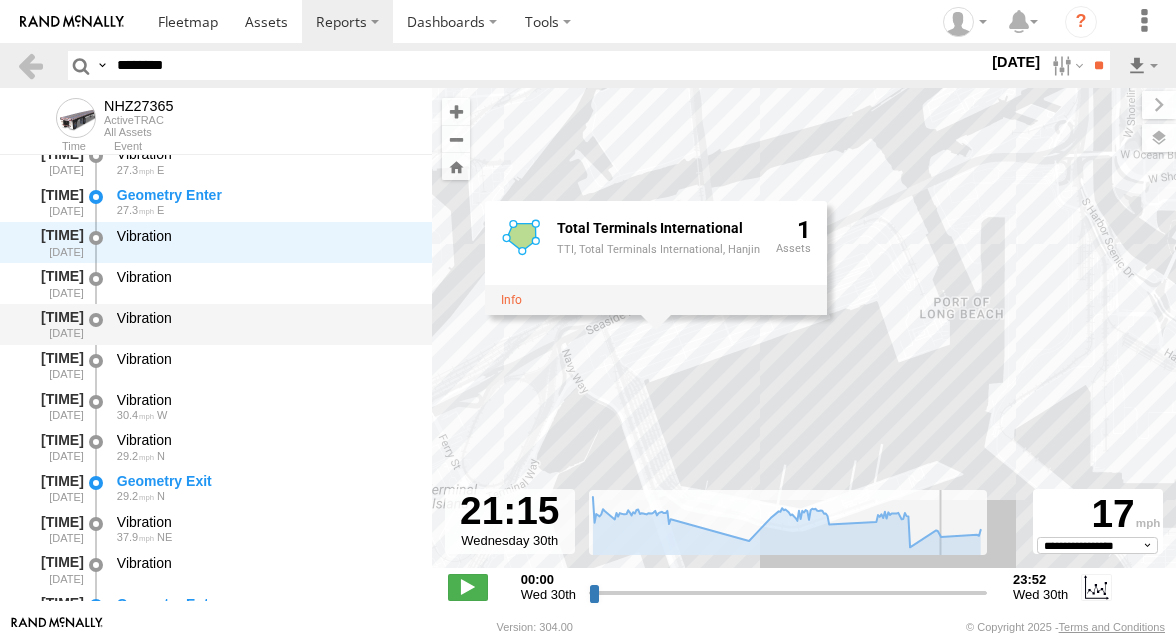 scroll, scrollTop: 4603, scrollLeft: 0, axis: vertical 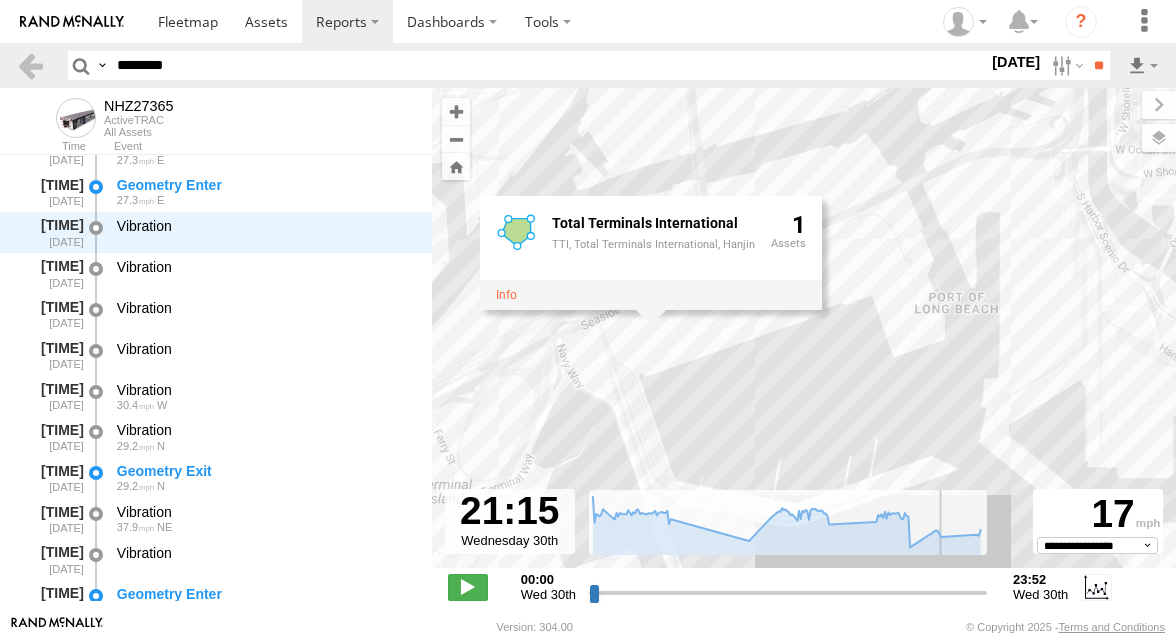 drag, startPoint x: 656, startPoint y: 364, endPoint x: 643, endPoint y: 351, distance: 18.384777 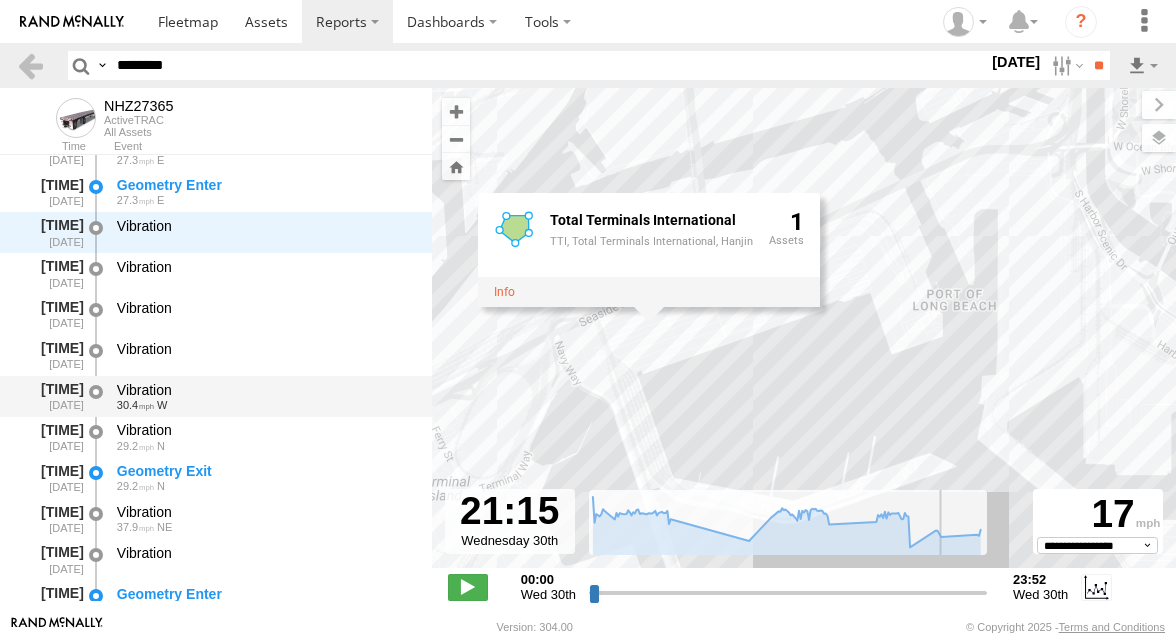 click on "Vibration" at bounding box center [265, 390] 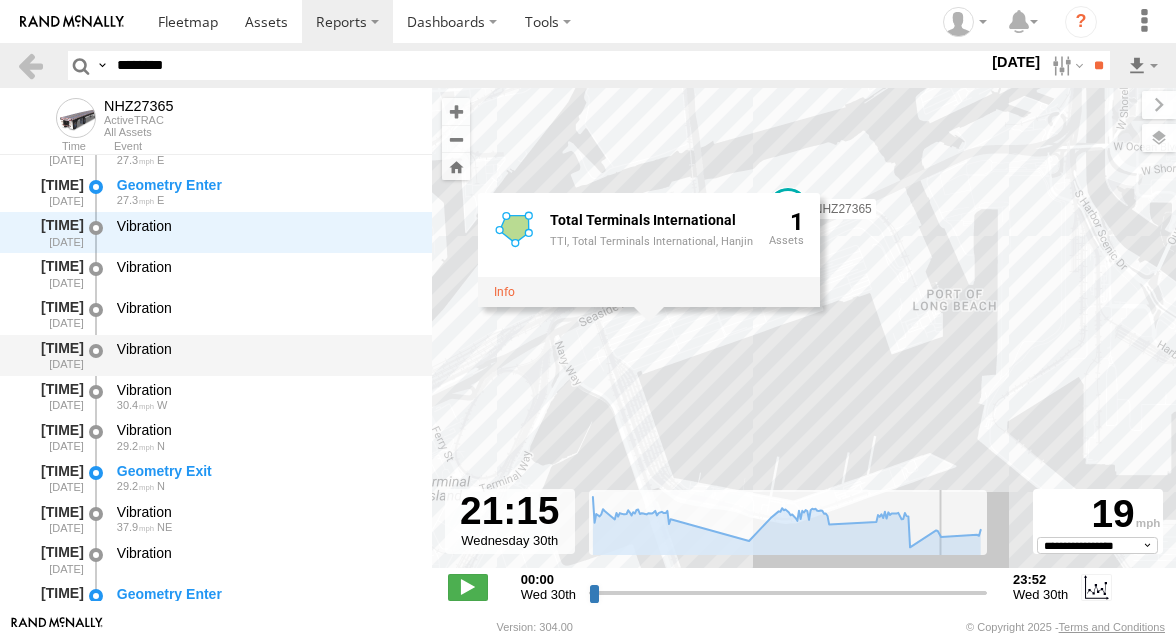 click on "Vibration" at bounding box center [265, 349] 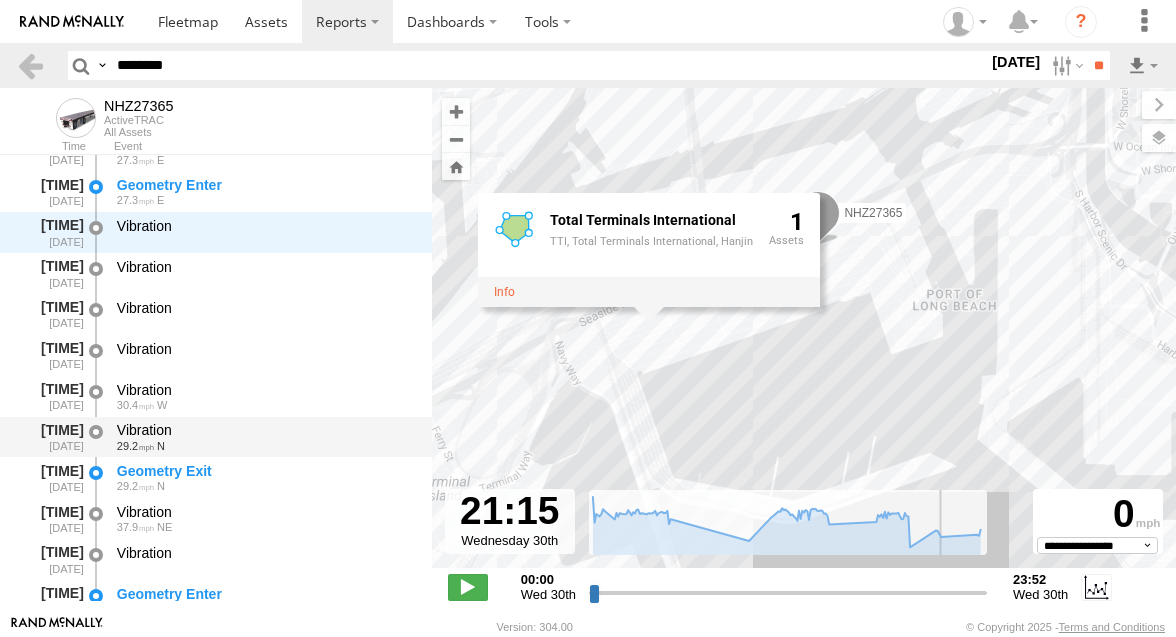 click on "29.2
N" at bounding box center (265, 446) 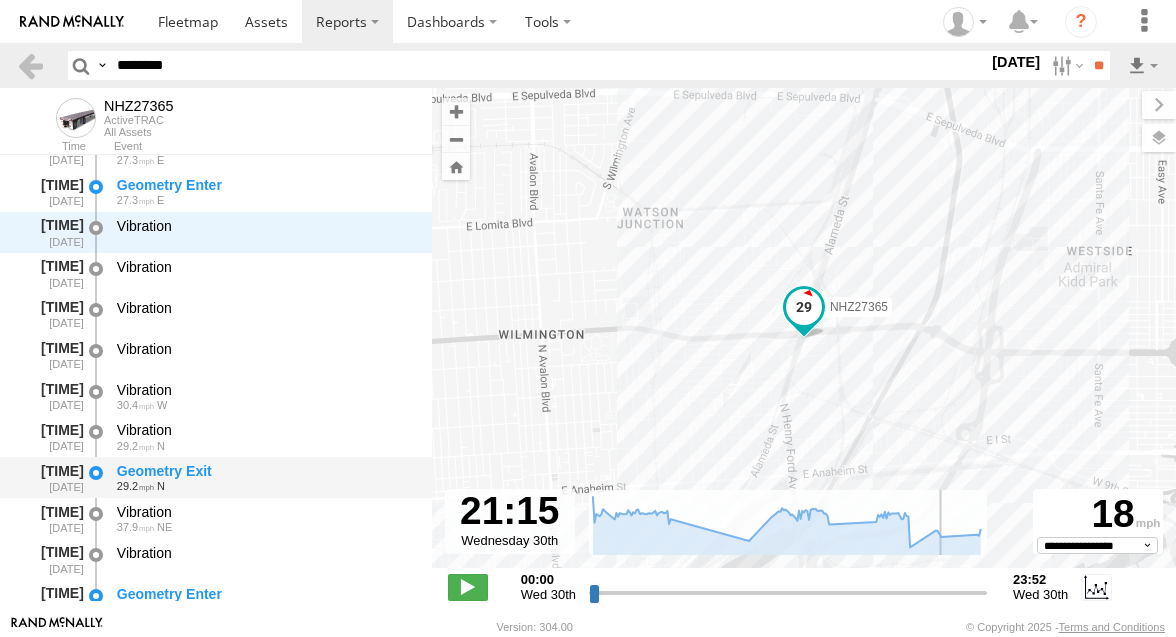 click on "Geometry Exit" at bounding box center (265, 471) 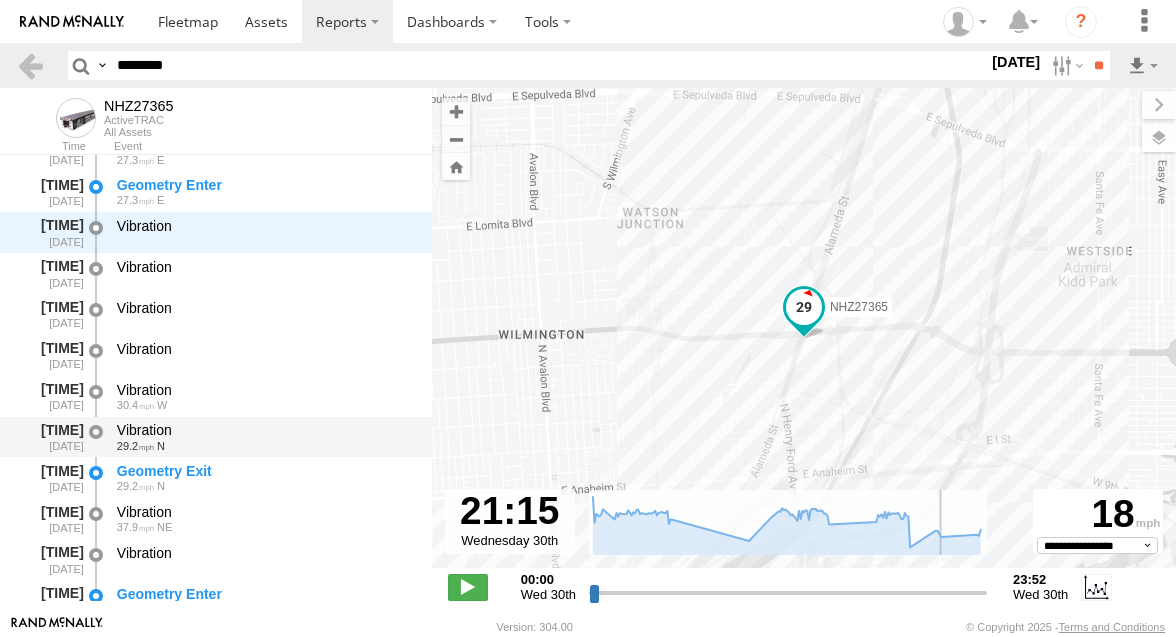 click on "Vibration" at bounding box center [265, 430] 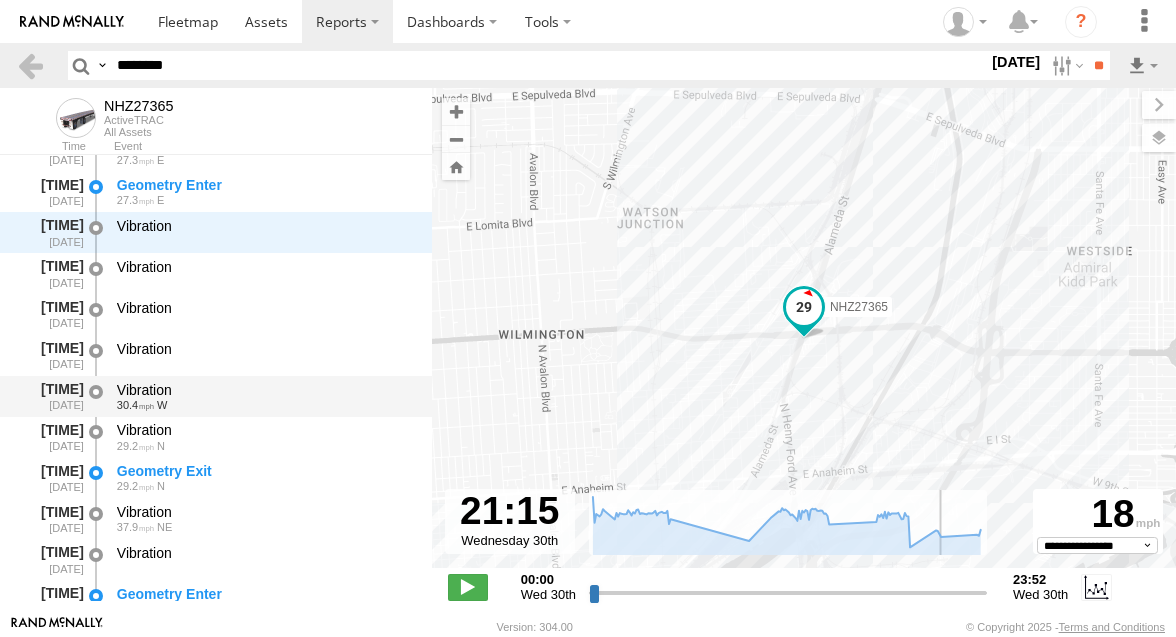 click on "Vibration" at bounding box center (265, 390) 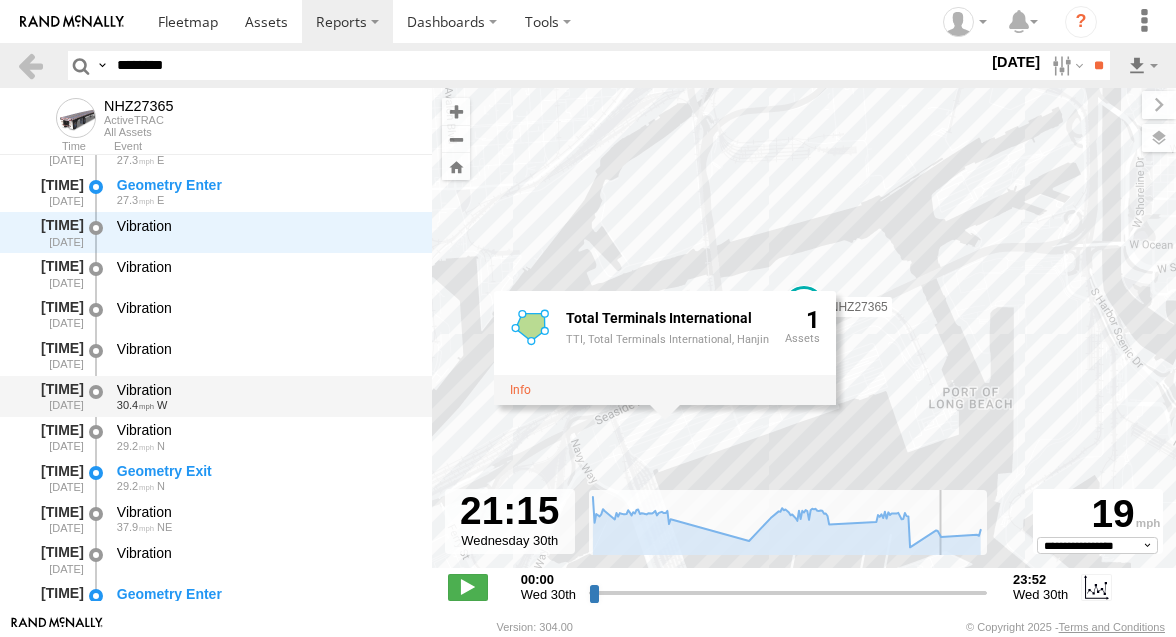 click on "Vibration" at bounding box center (265, 390) 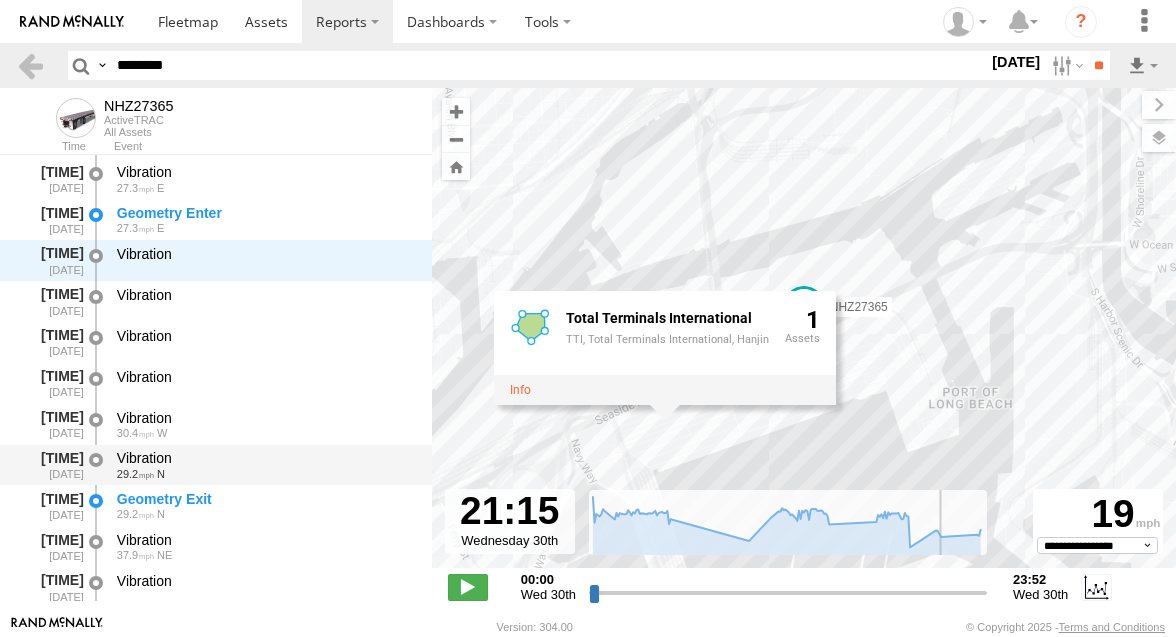 scroll, scrollTop: 4581, scrollLeft: 0, axis: vertical 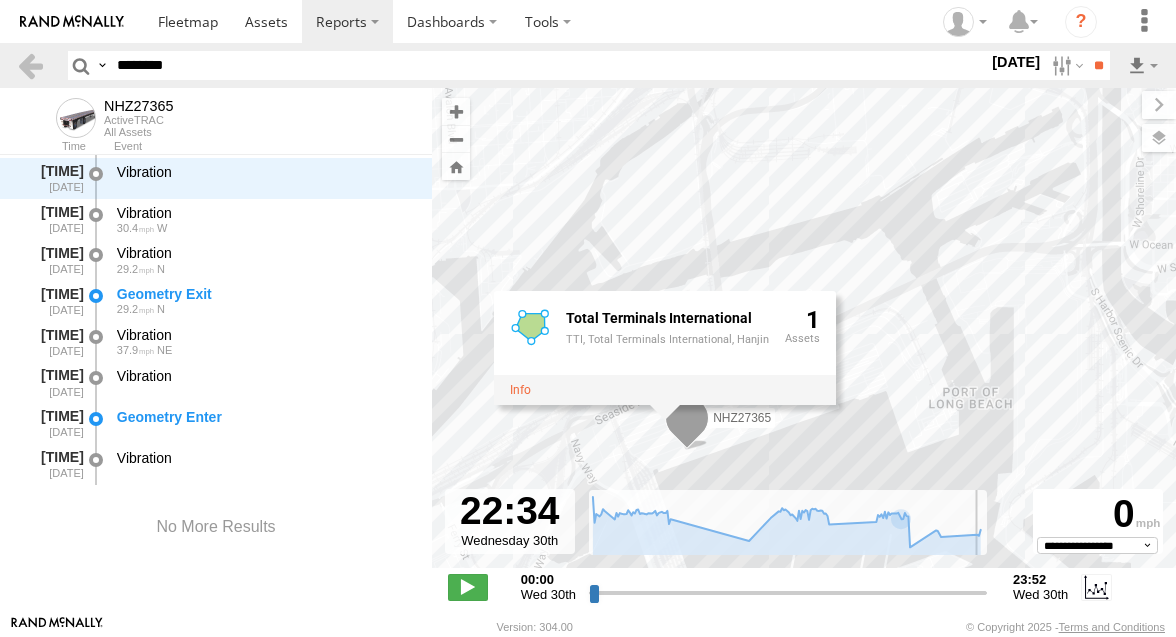 drag, startPoint x: 939, startPoint y: 587, endPoint x: 960, endPoint y: 585, distance: 21.095022 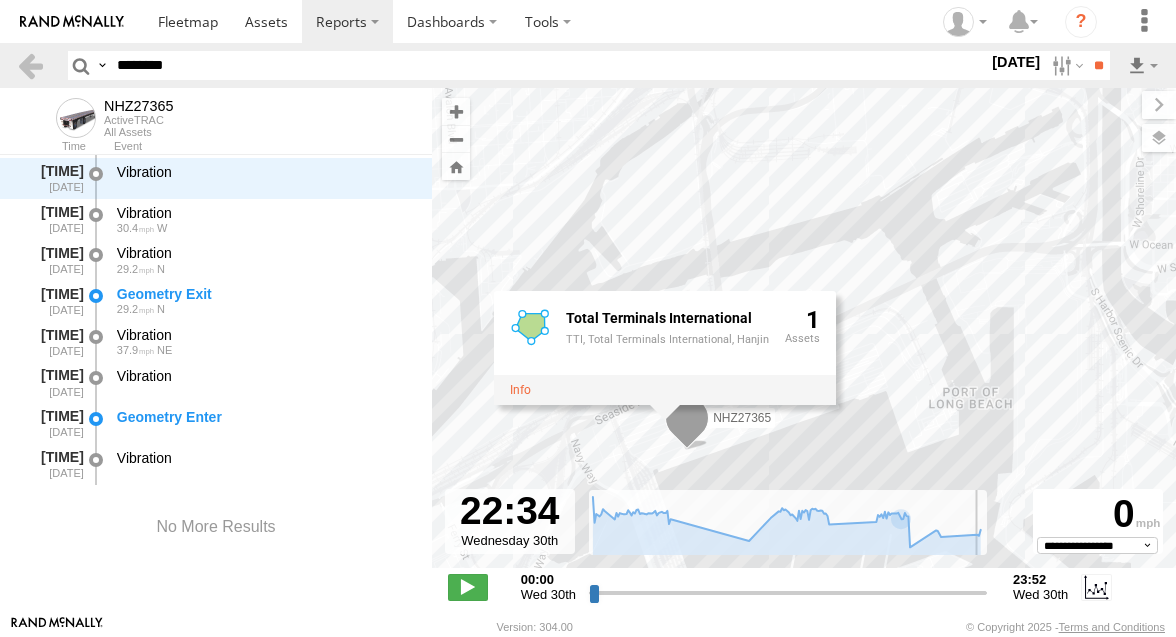 click at bounding box center [788, 592] 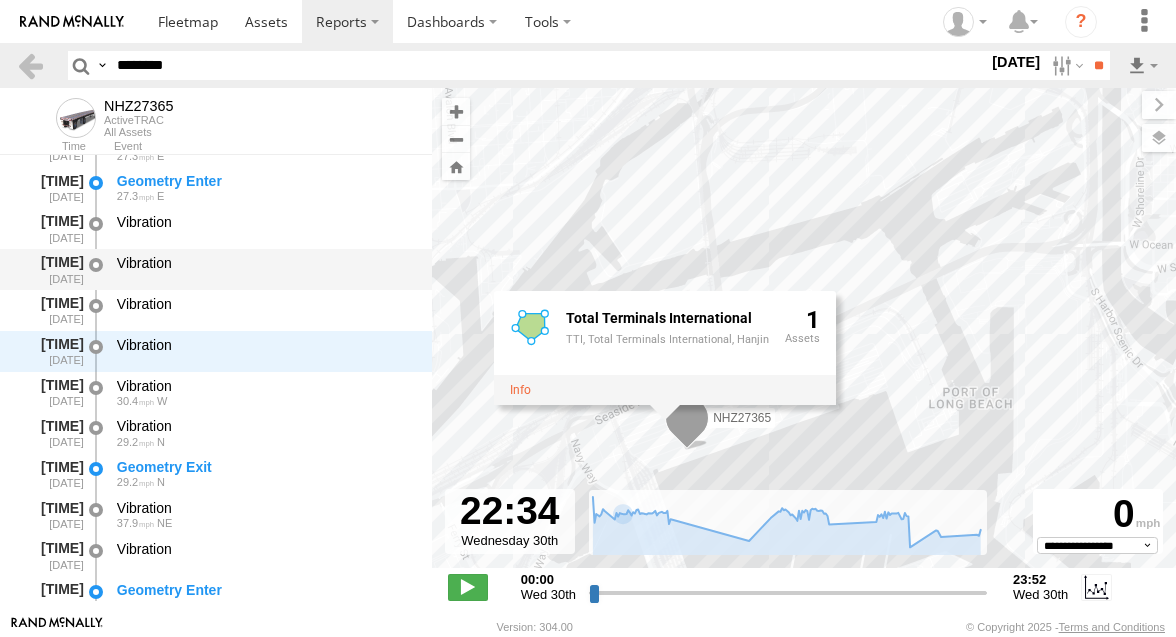 scroll, scrollTop: 4605, scrollLeft: 0, axis: vertical 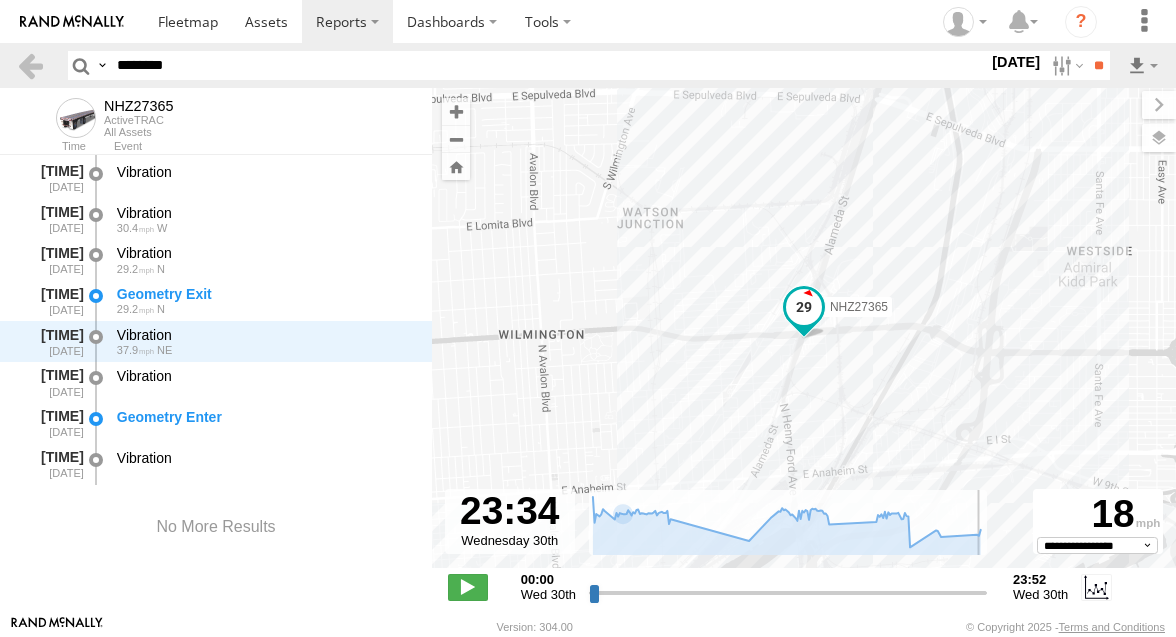 drag, startPoint x: 963, startPoint y: 591, endPoint x: 976, endPoint y: 590, distance: 13.038404 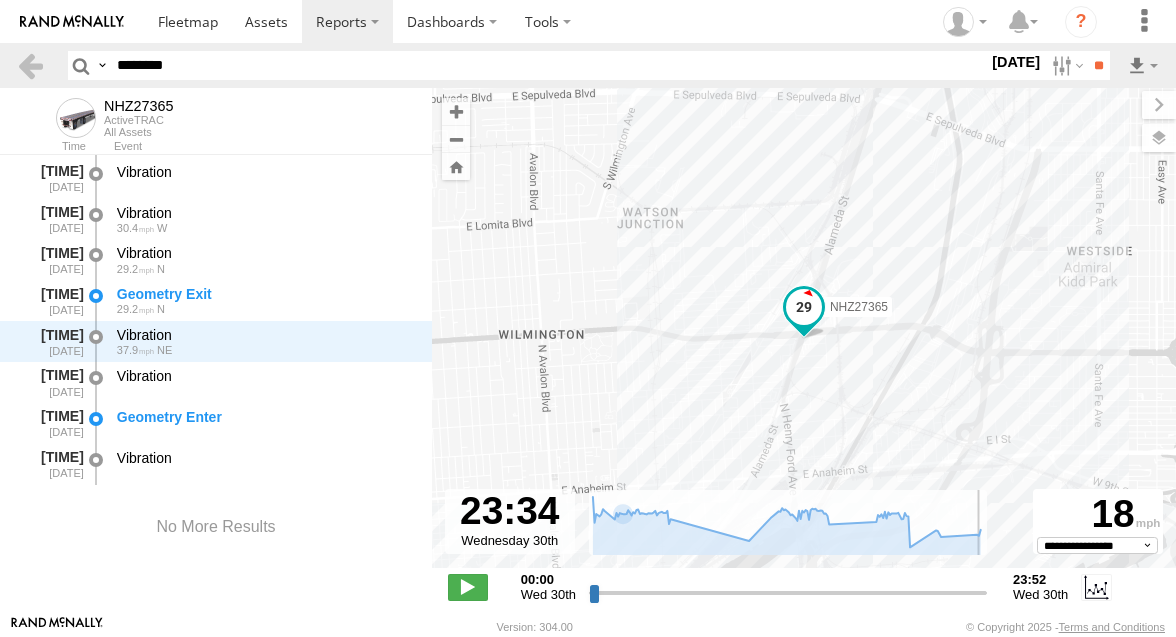type on "**********" 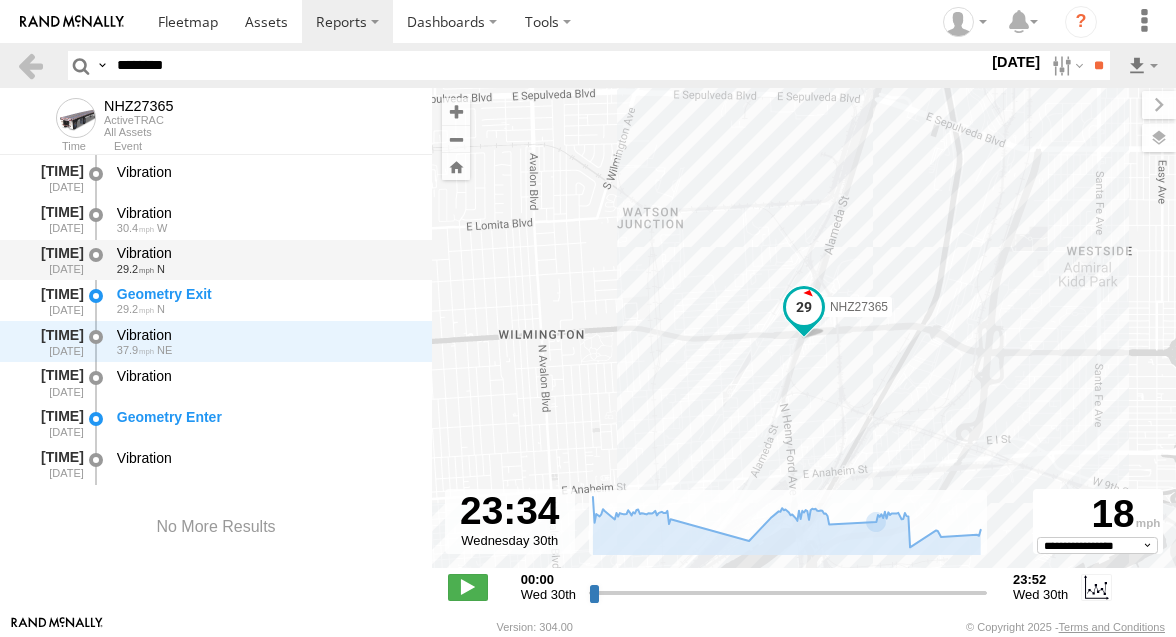 click on "Vibration
29.2
N" at bounding box center (265, 260) 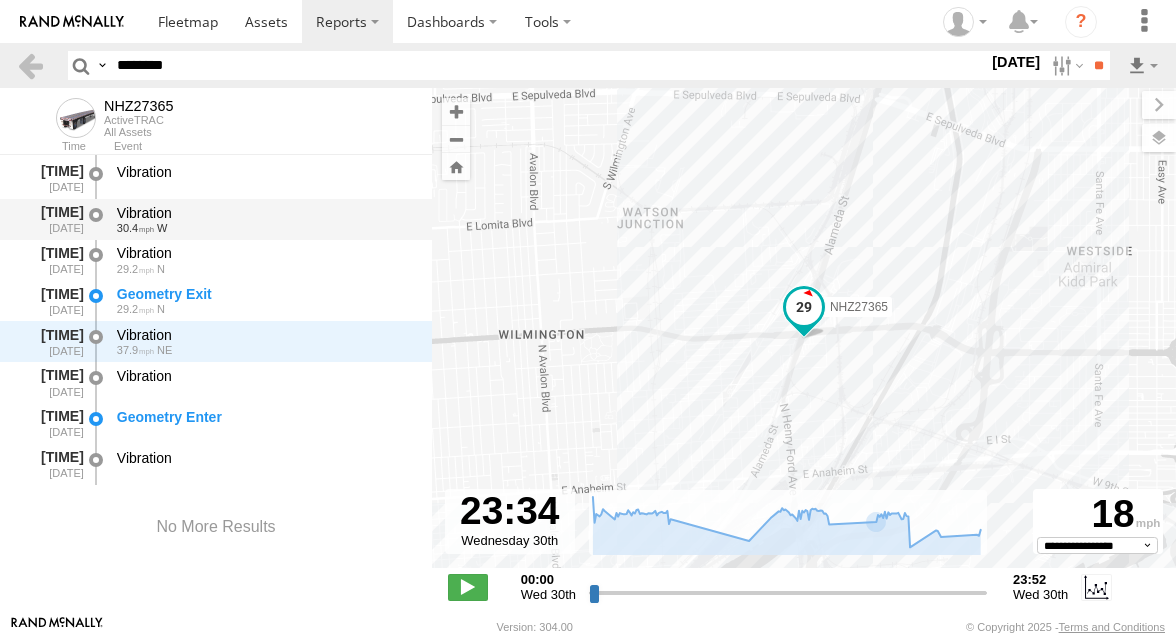 click on "30.4
W" at bounding box center [265, 228] 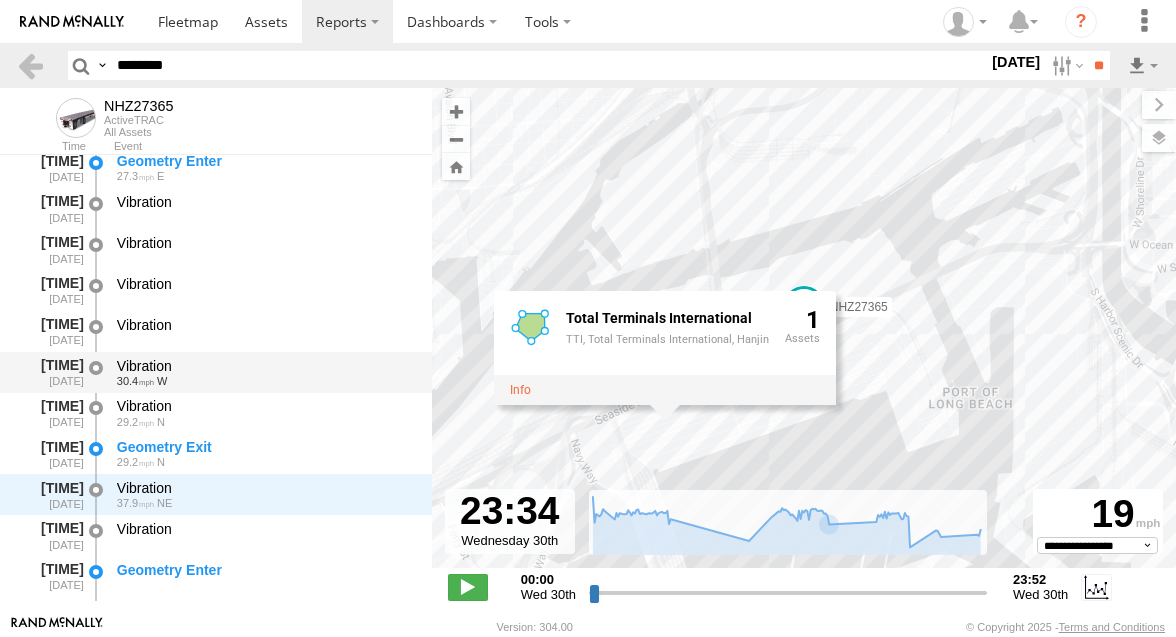 scroll, scrollTop: 4609, scrollLeft: 0, axis: vertical 